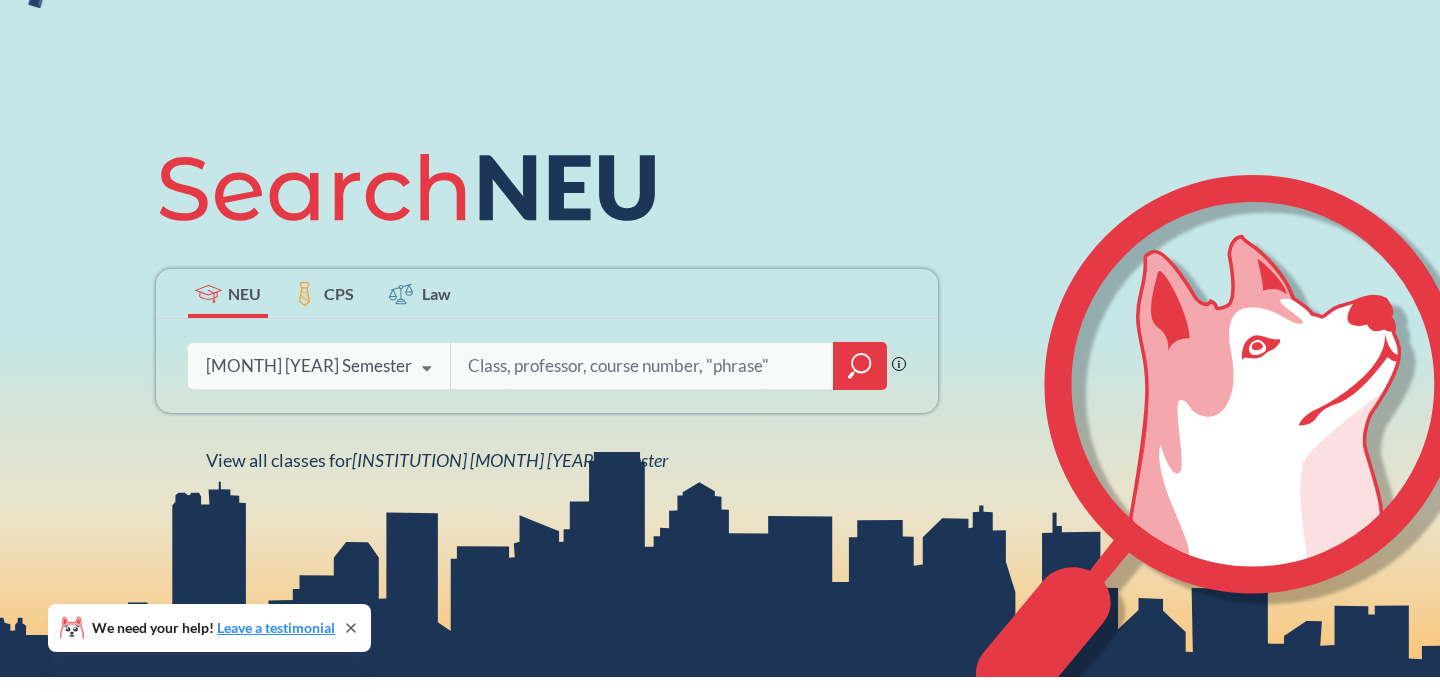 scroll, scrollTop: 159, scrollLeft: 0, axis: vertical 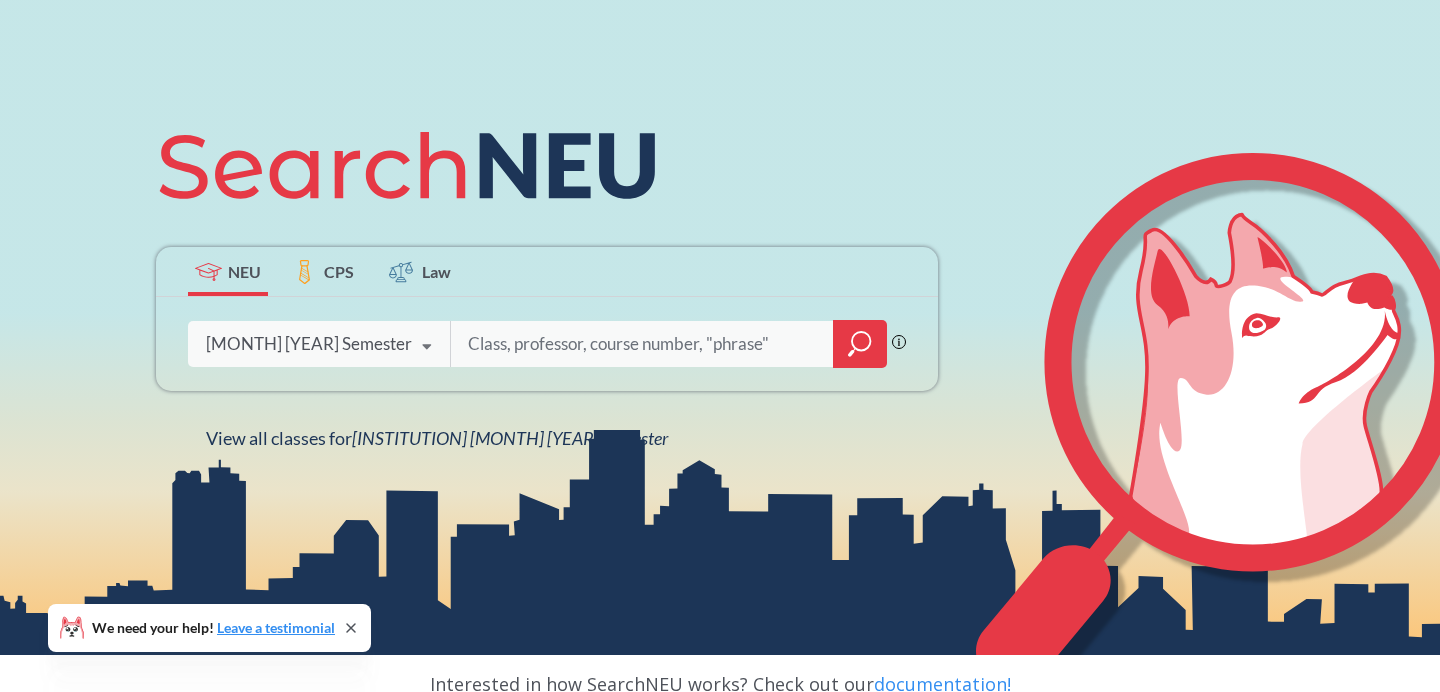 click at bounding box center (642, 344) 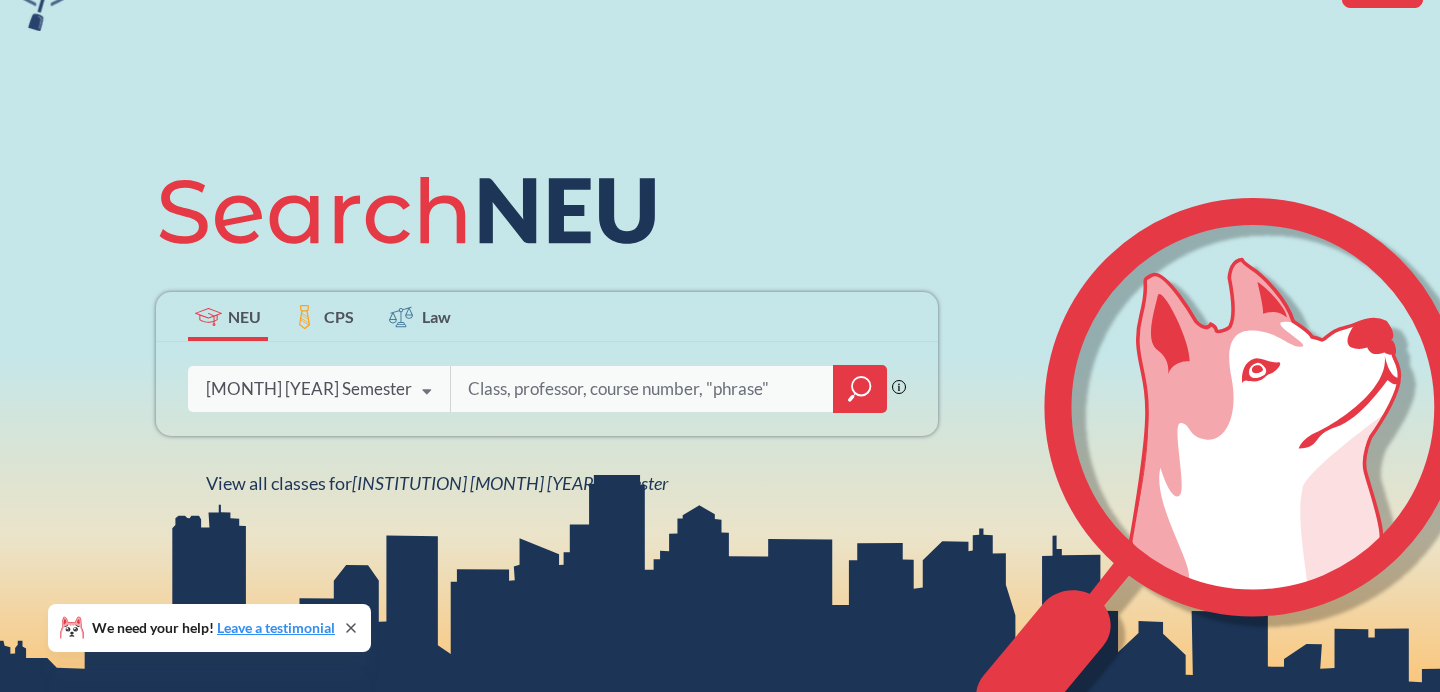 scroll, scrollTop: 18, scrollLeft: 0, axis: vertical 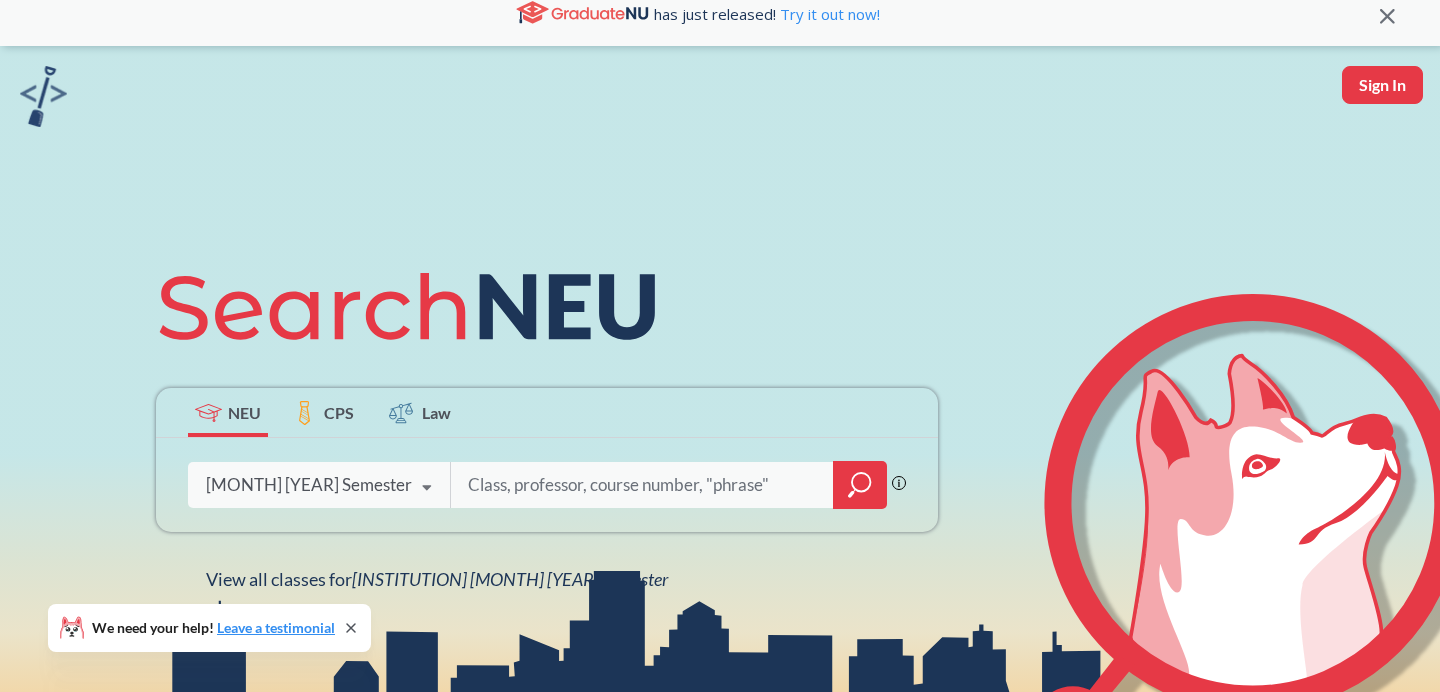 click at bounding box center (642, 485) 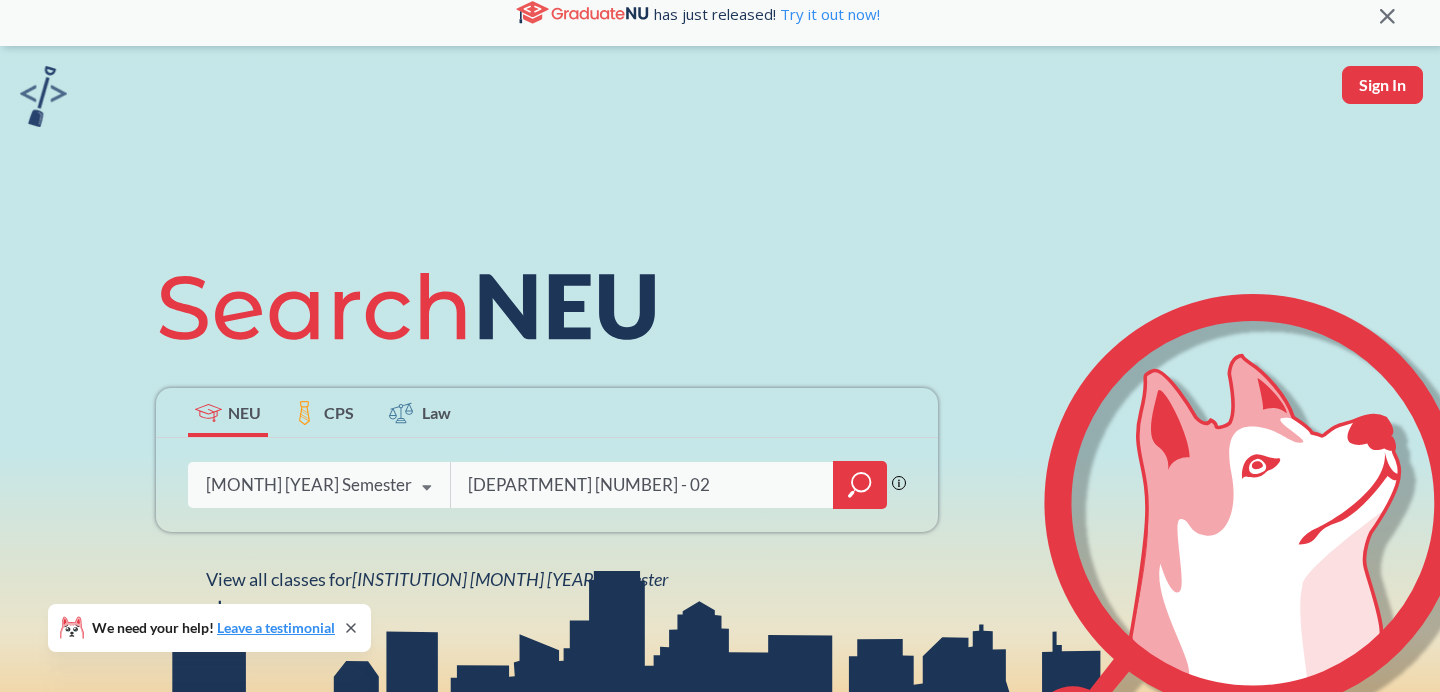scroll, scrollTop: 0, scrollLeft: 2, axis: horizontal 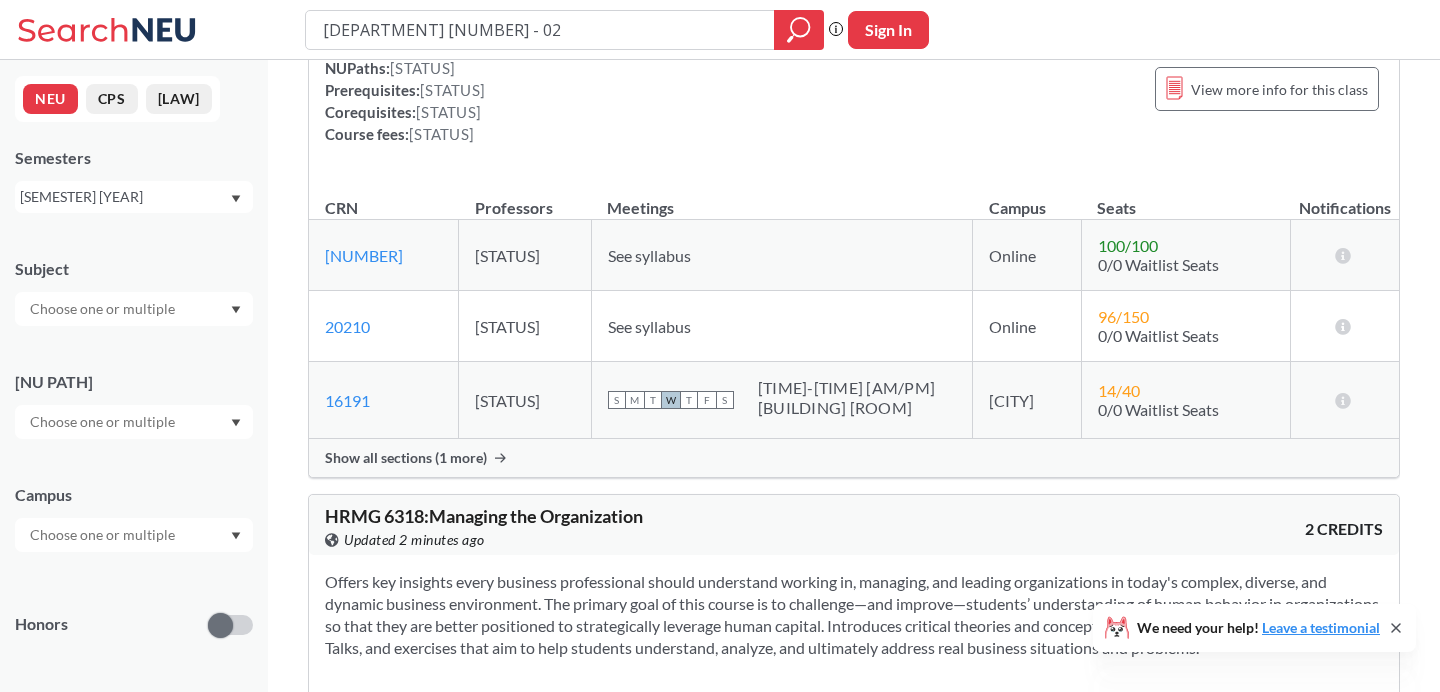 click on "Show all sections (1 more)" at bounding box center [406, 458] 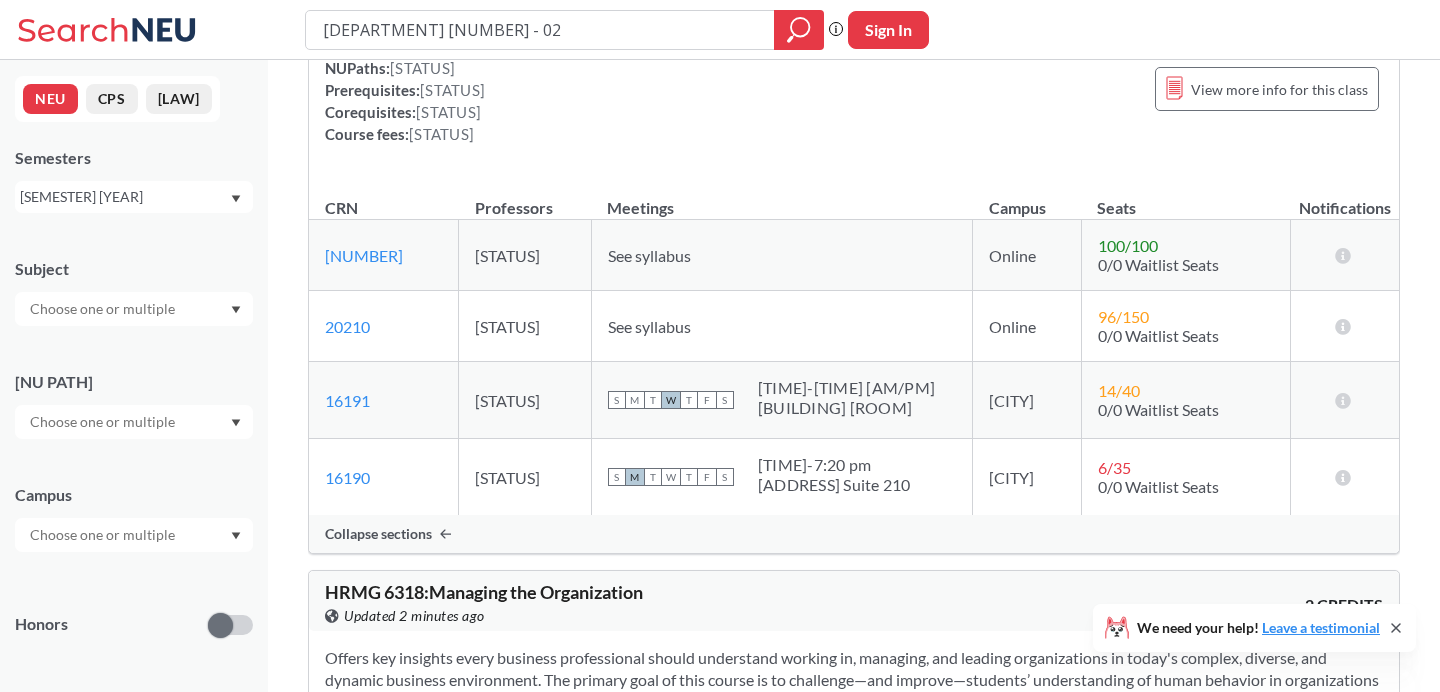 click on "Meetings" at bounding box center (782, 198) 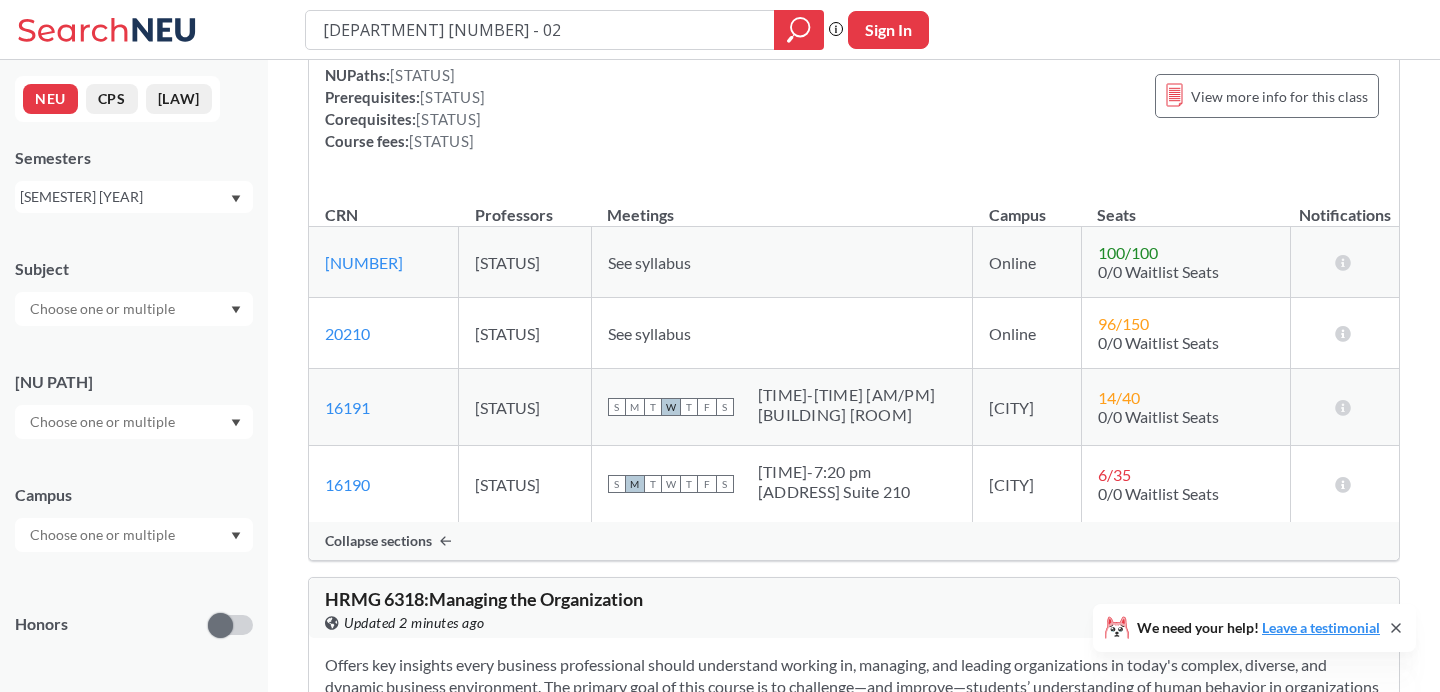 scroll, scrollTop: 206, scrollLeft: 0, axis: vertical 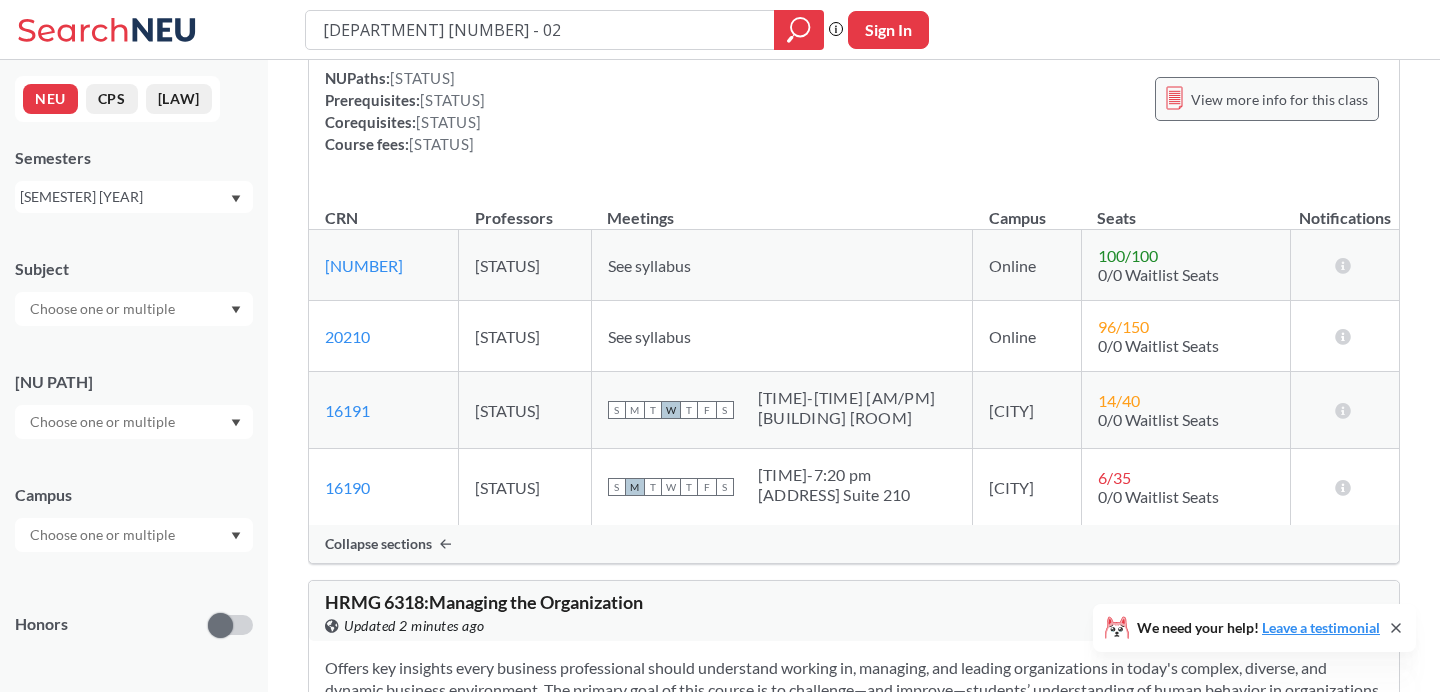 click on "View more info for this class" at bounding box center (1279, 99) 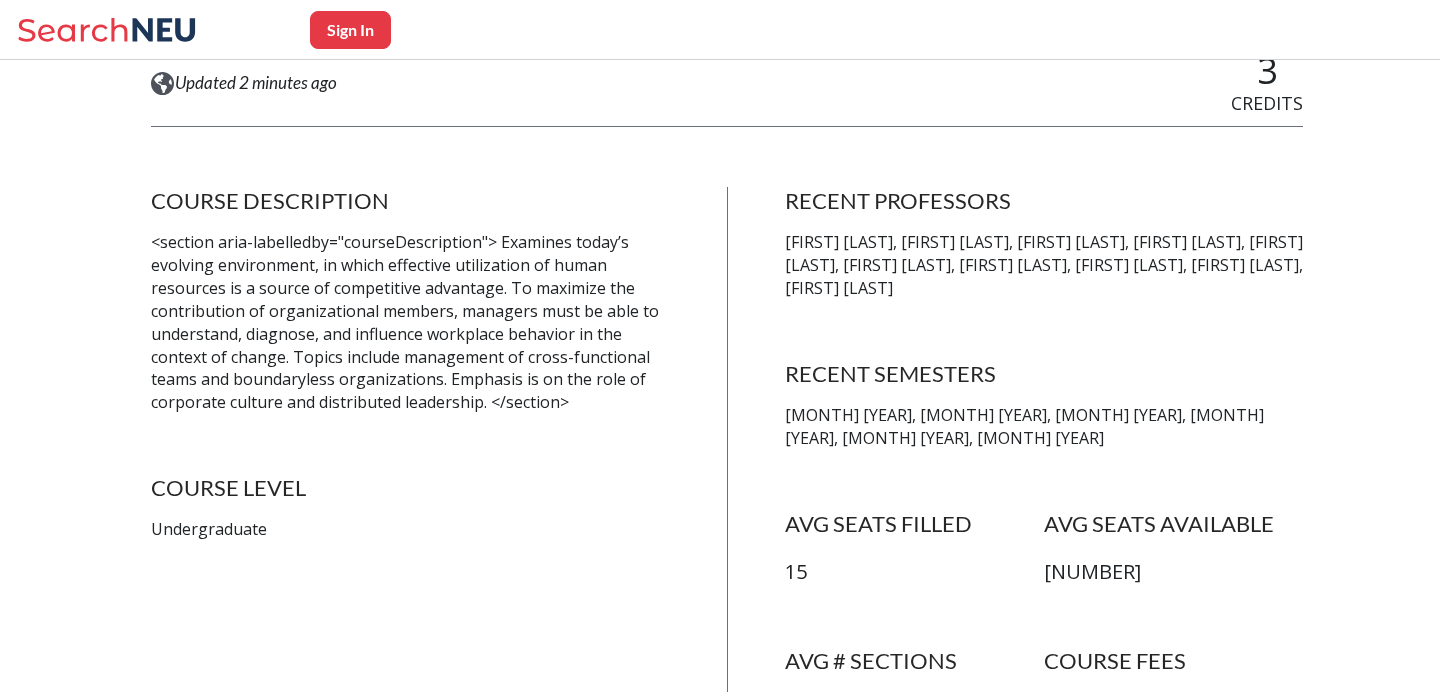 scroll, scrollTop: 312, scrollLeft: 0, axis: vertical 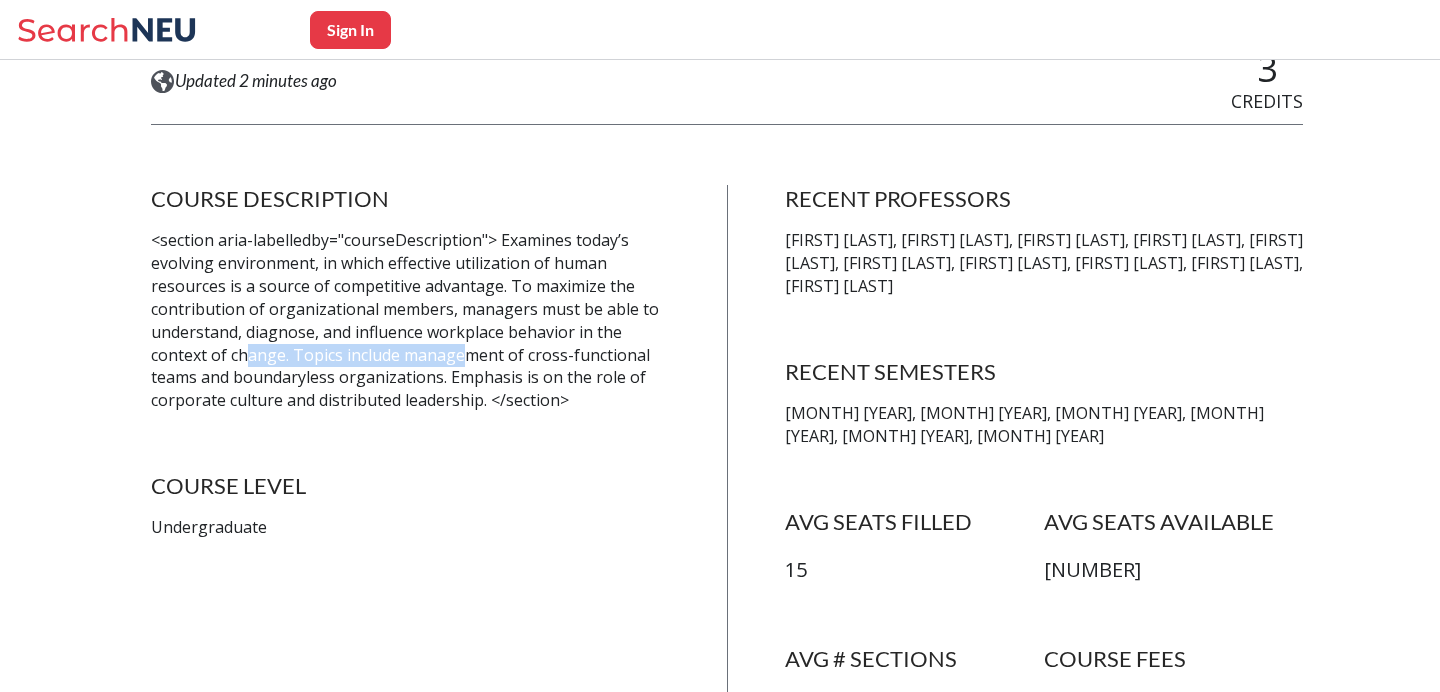 drag, startPoint x: 251, startPoint y: 363, endPoint x: 467, endPoint y: 363, distance: 216 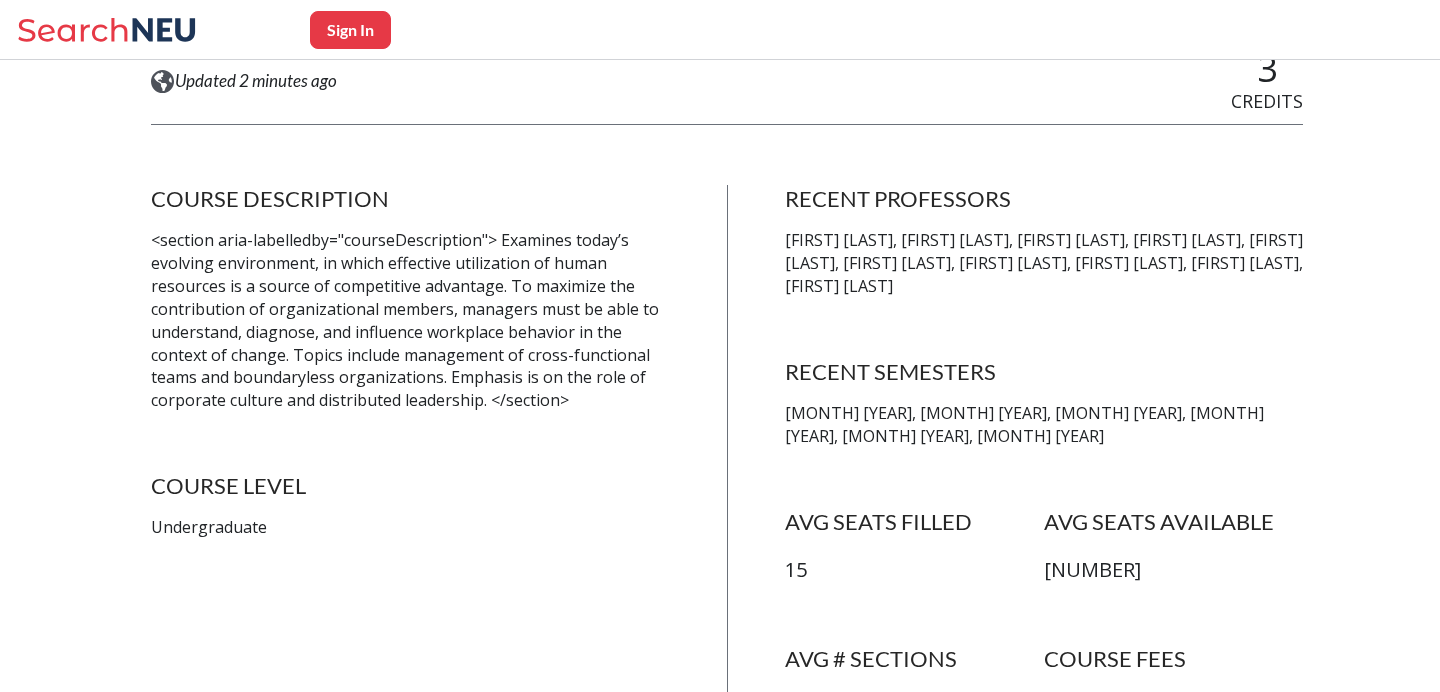 click on "<section aria-labelledby="courseDescription">
Examines today’s evolving environment, in which effective utilization of human resources is a source of competitive advantage. To maximize the contribution of organizational members, managers must be able to understand, diagnose, and influence workplace behavior in the context of change. Topics include management of cross-functional teams and boundaryless organizations. Emphasis is on the role of corporate culture and distributed leadership.
</section>" at bounding box center [410, 320] 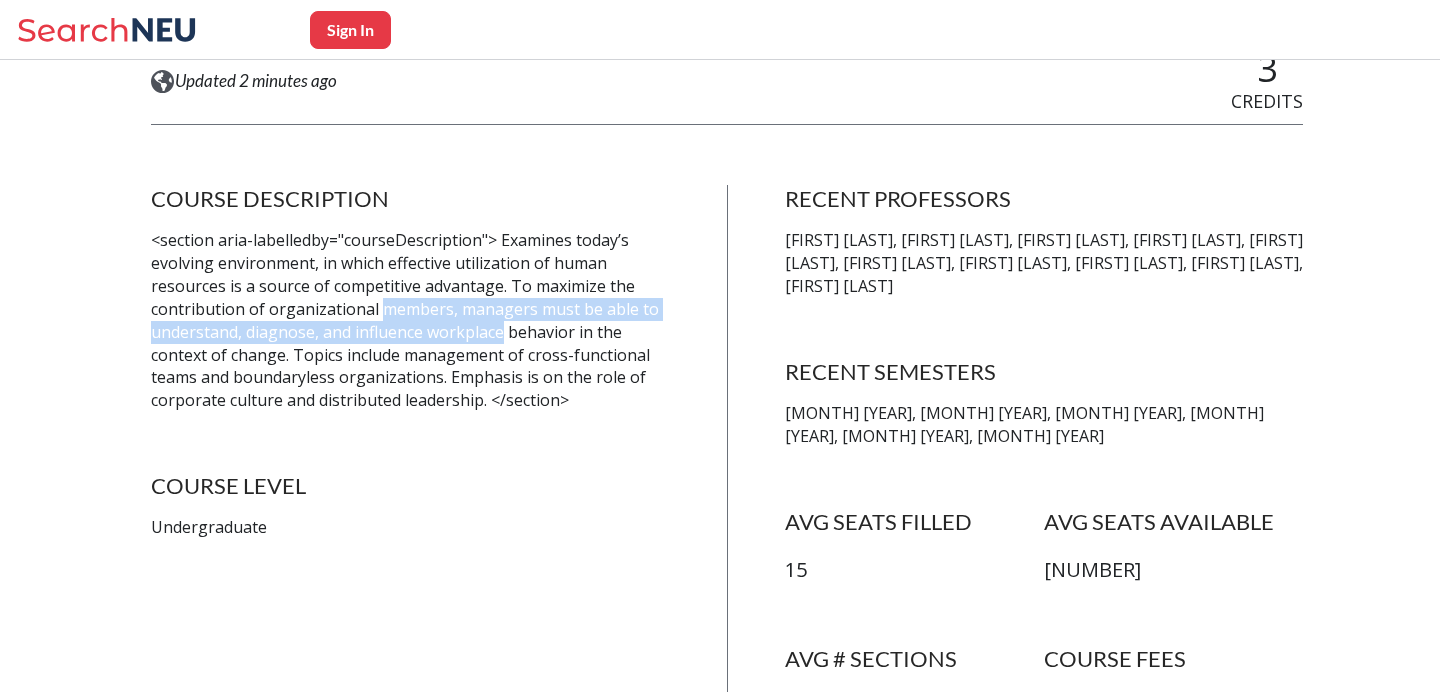 drag, startPoint x: 397, startPoint y: 304, endPoint x: 459, endPoint y: 339, distance: 71.19691 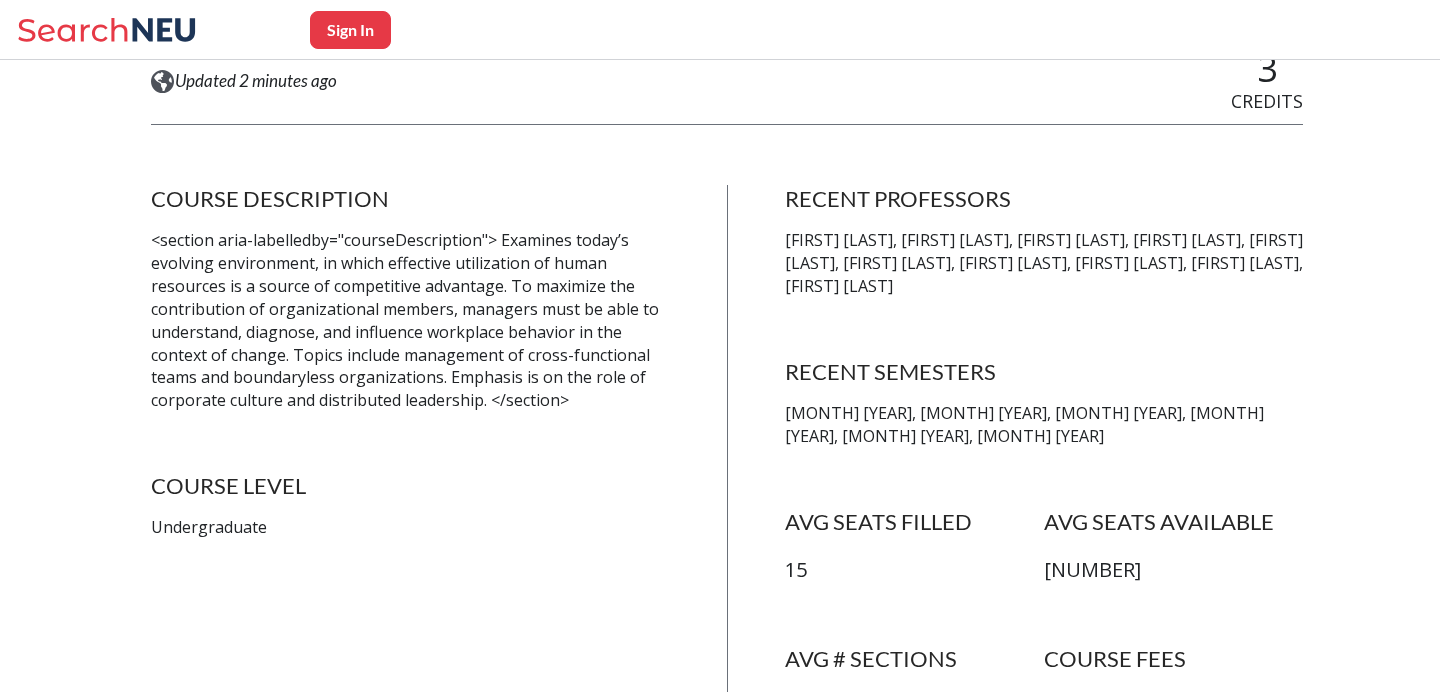 click on "[FIRST] [LAST], [FIRST] [LAST], [FIRST] [LAST], [FIRST] [LAST], [FIRST] [LAST], [FIRST] [LAST], [FIRST] [LAST], [FIRST] [LAST], [FIRST] [LAST], [FIRST] [LAST]" at bounding box center (1044, 263) 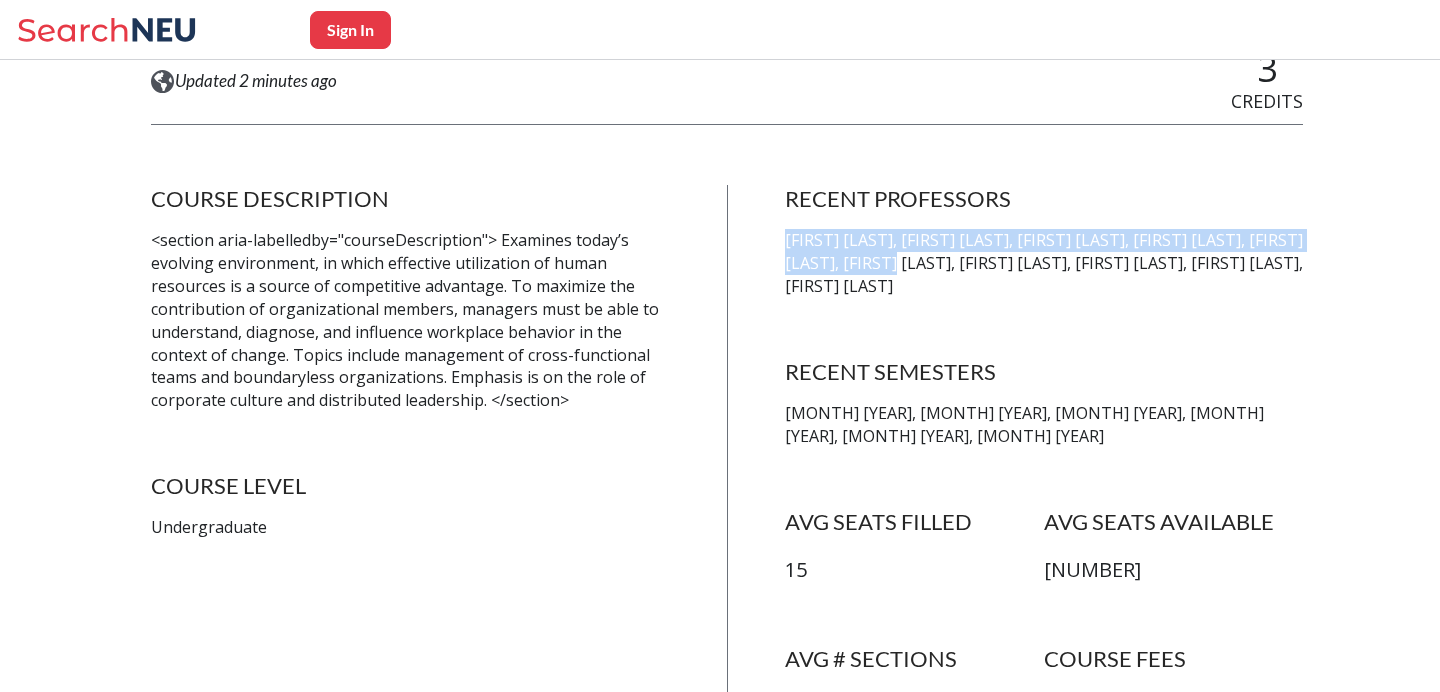 drag, startPoint x: 759, startPoint y: 239, endPoint x: 983, endPoint y: 263, distance: 225.28204 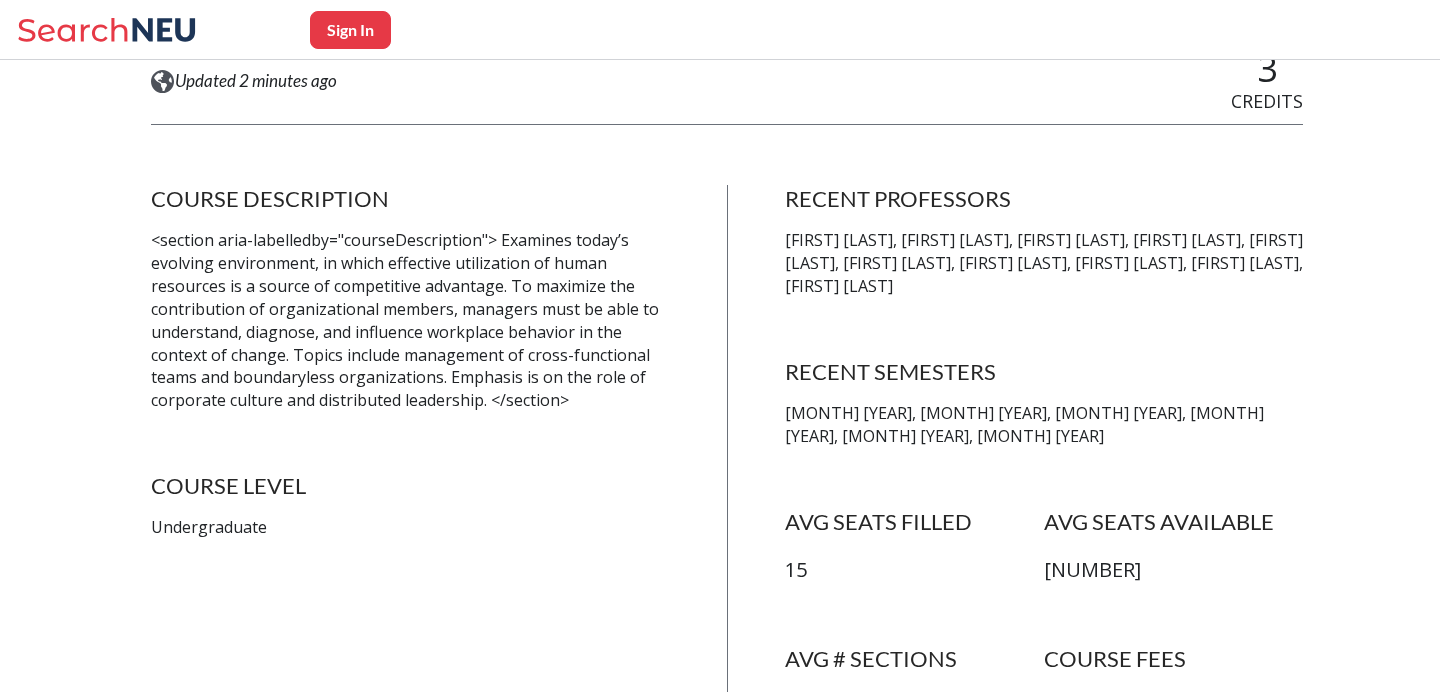 click on "[FIRST] [LAST], [FIRST] [LAST], [FIRST] [LAST], [FIRST] [LAST], [FIRST] [LAST], [FIRST] [LAST], [FIRST] [LAST], [FIRST] [LAST], [FIRST] [LAST], [FIRST] [LAST]" at bounding box center (1044, 263) 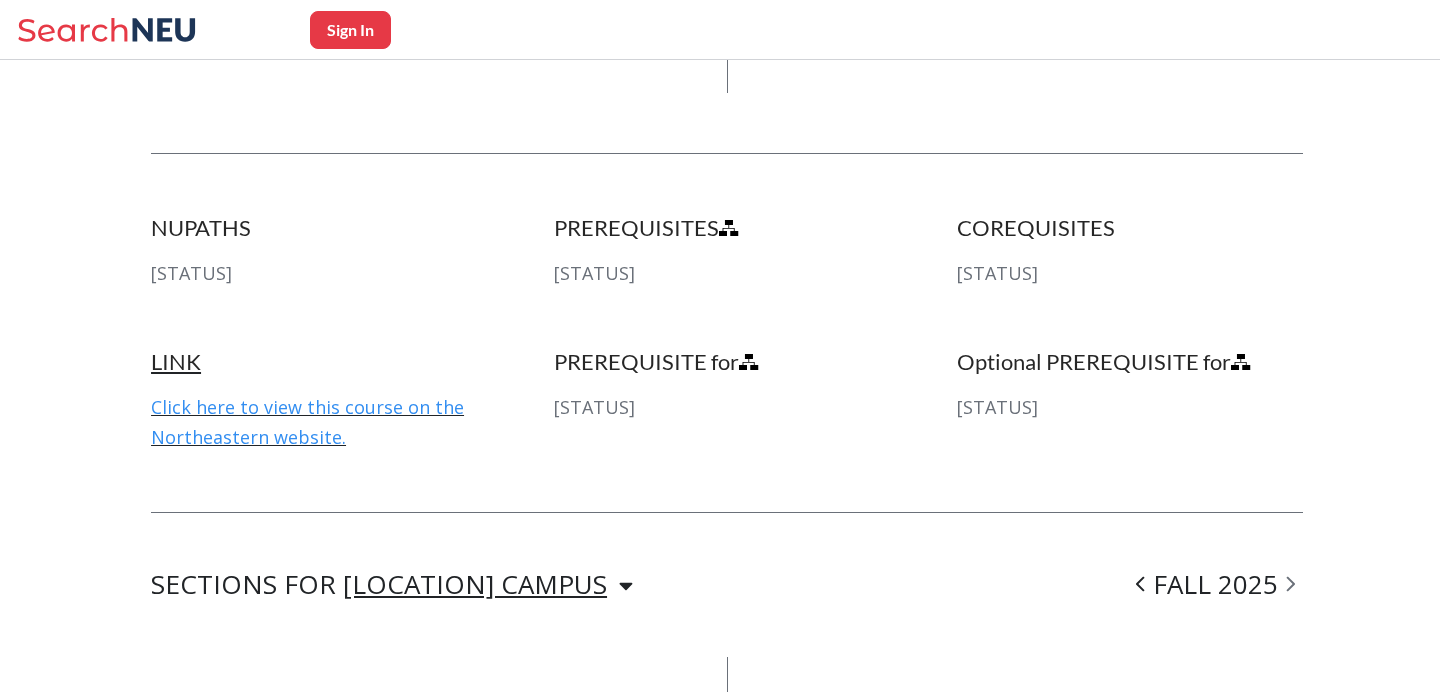 scroll, scrollTop: 1005, scrollLeft: 0, axis: vertical 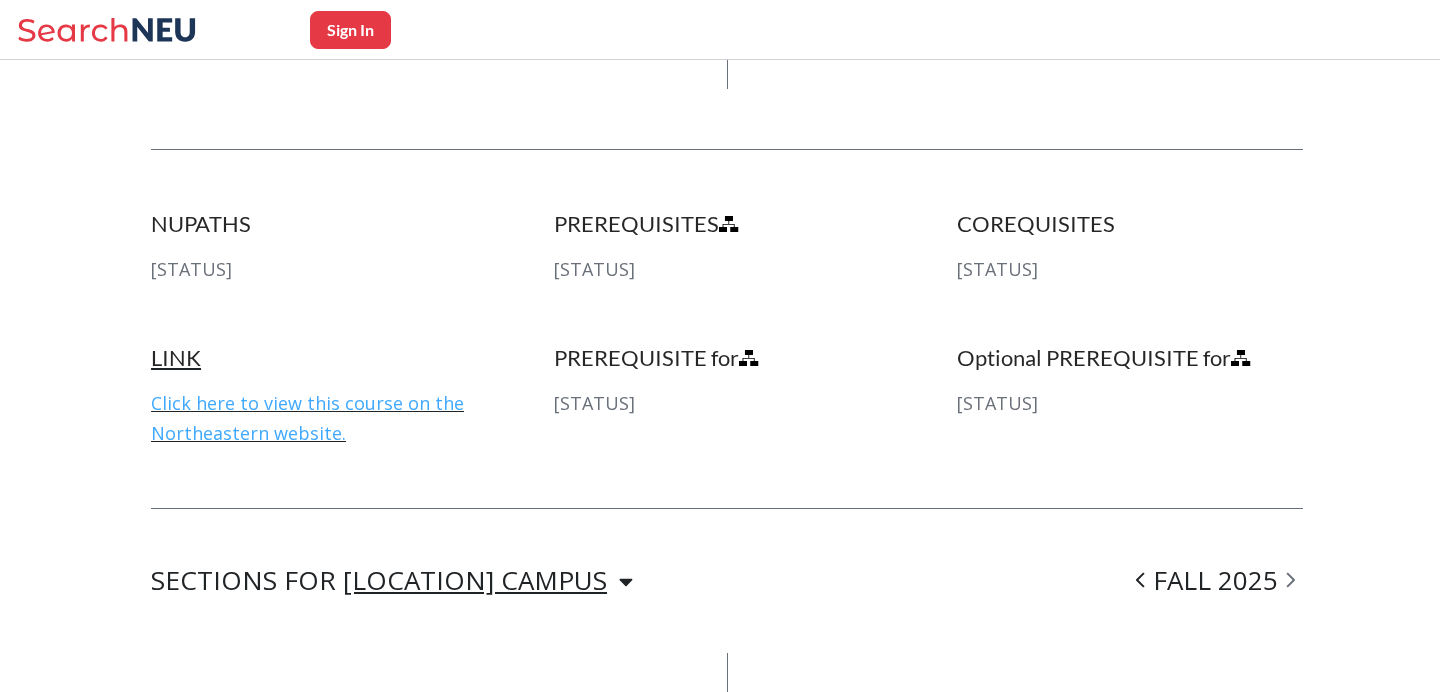 click on "Click here to view this course on the Northeastern website." at bounding box center [307, 418] 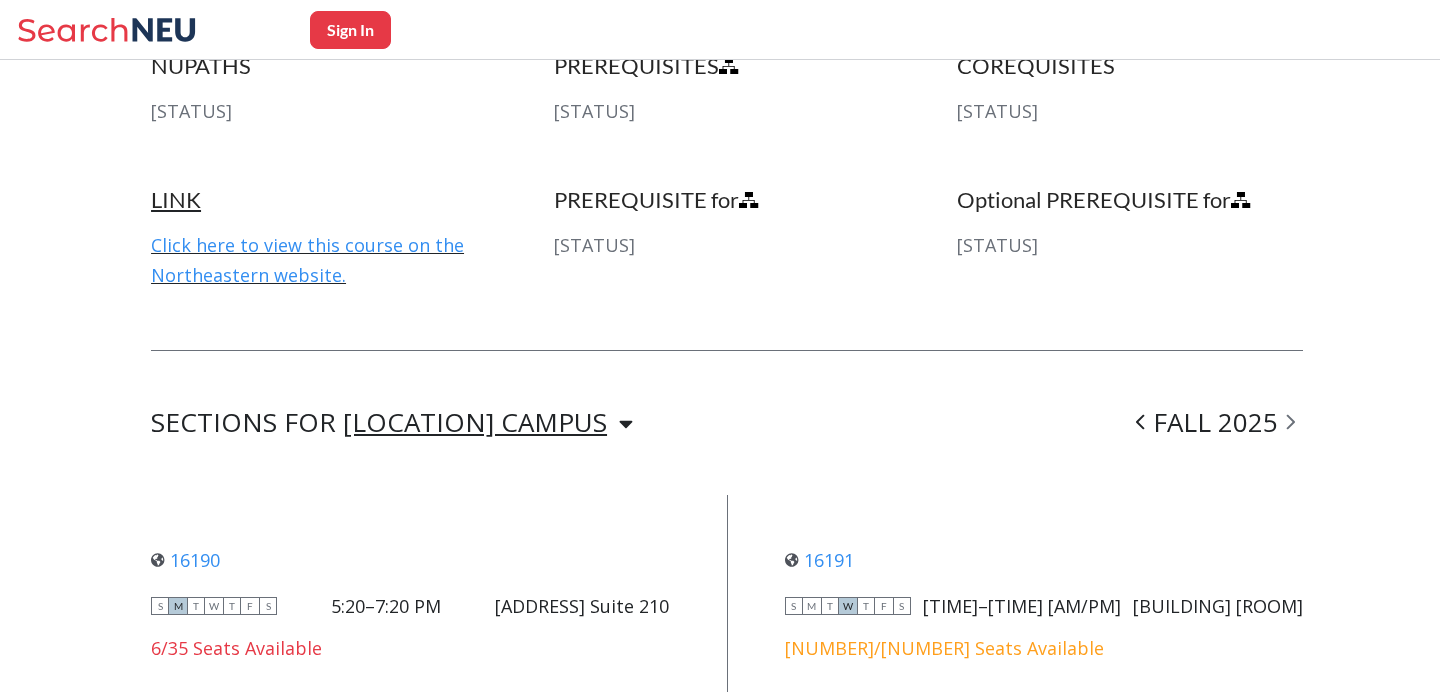 scroll, scrollTop: 1360, scrollLeft: 0, axis: vertical 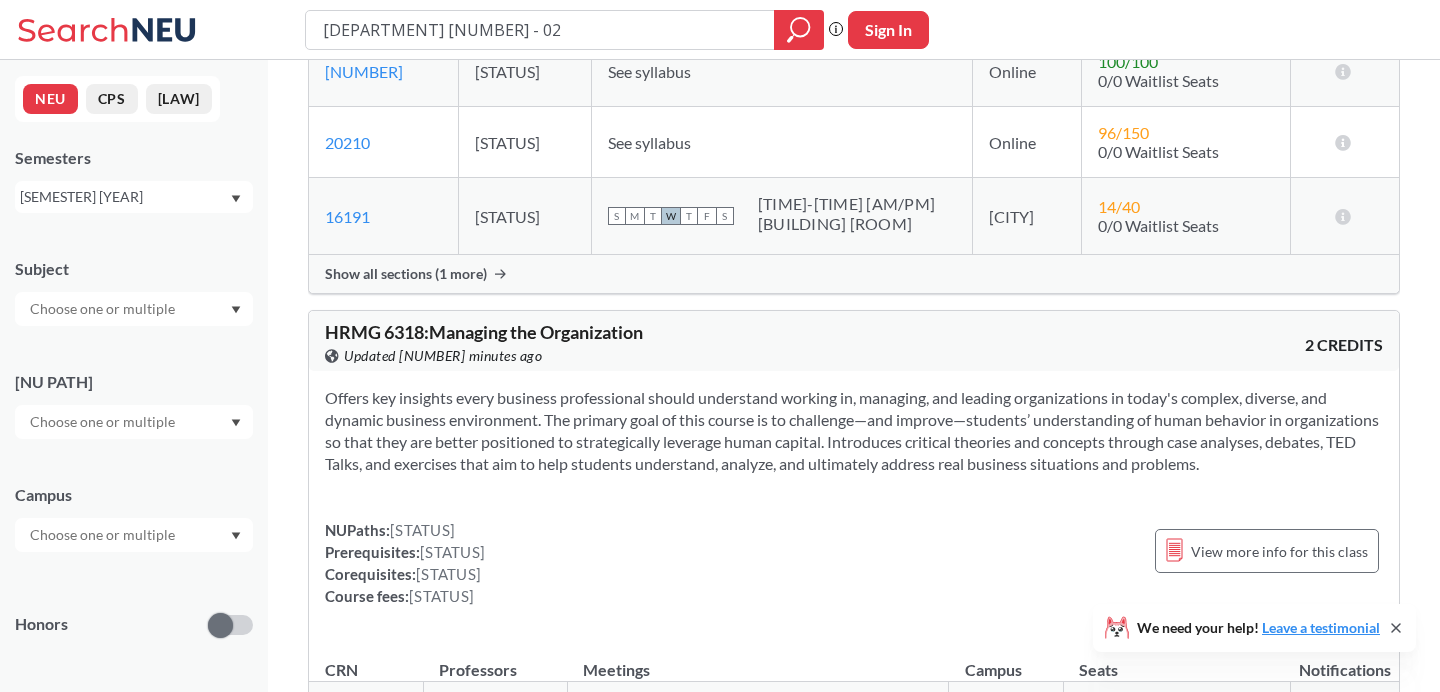 click on "Show all sections (1 more)" at bounding box center (854, 274) 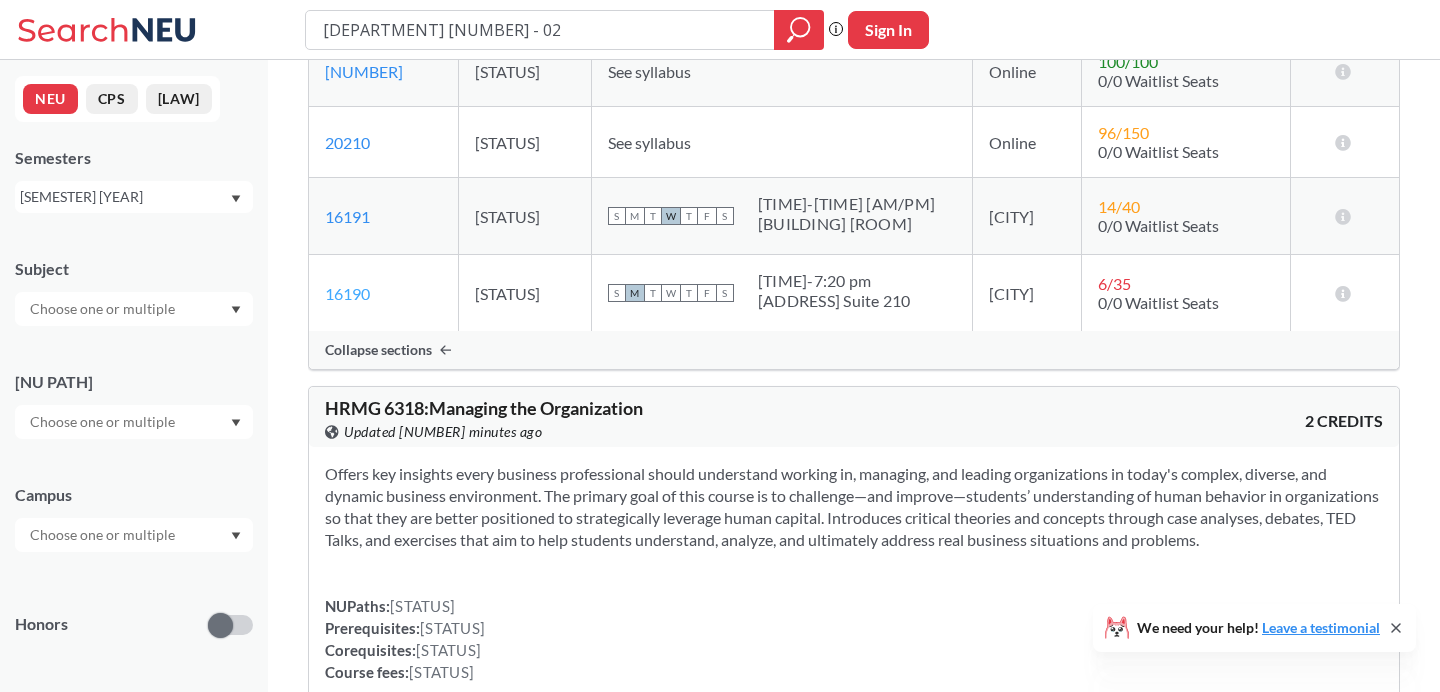 click on "16190" at bounding box center [347, 293] 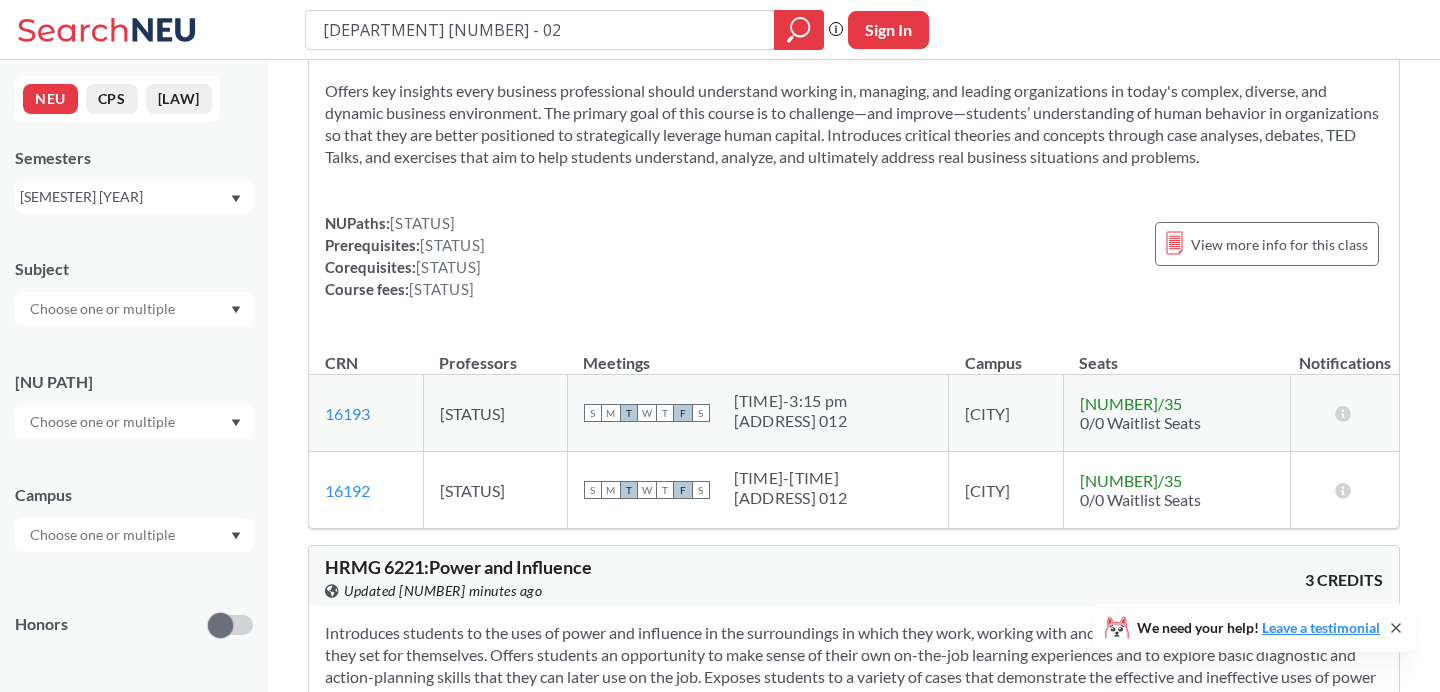 scroll, scrollTop: 785, scrollLeft: 0, axis: vertical 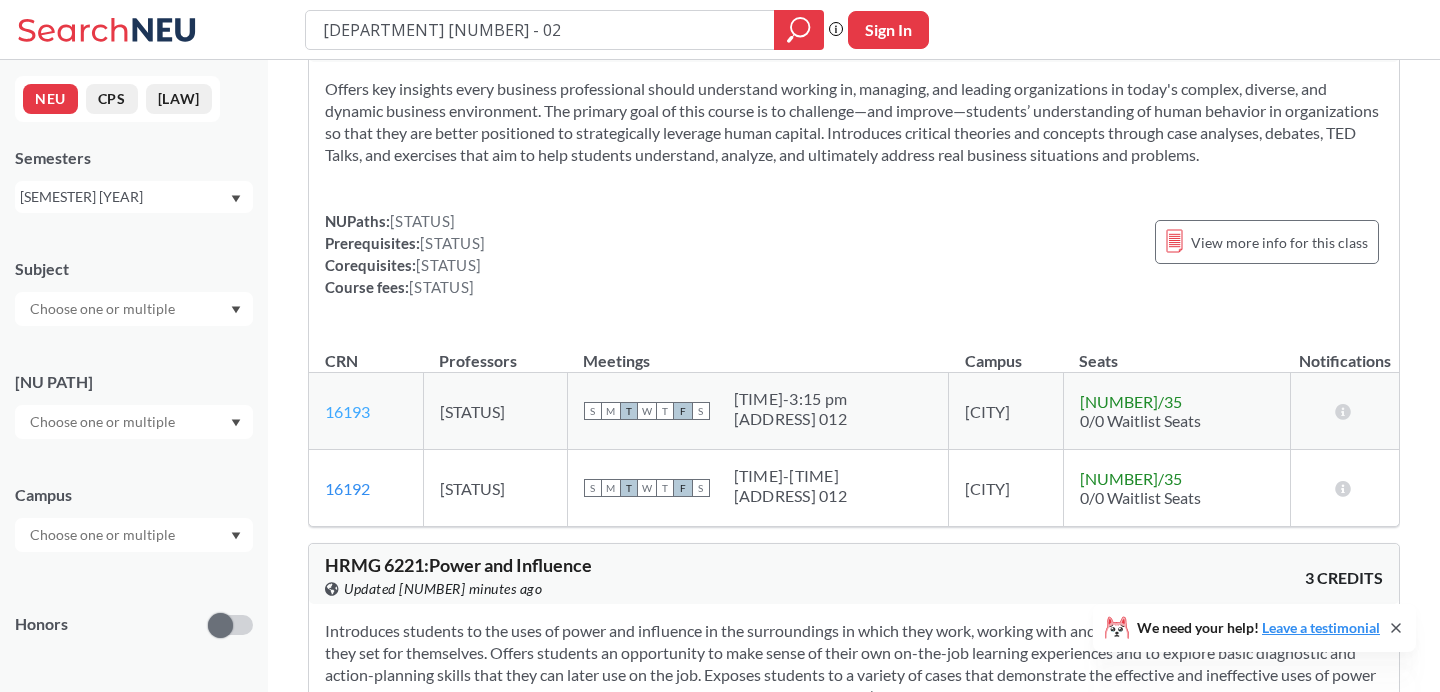 click on "16193" at bounding box center (347, 411) 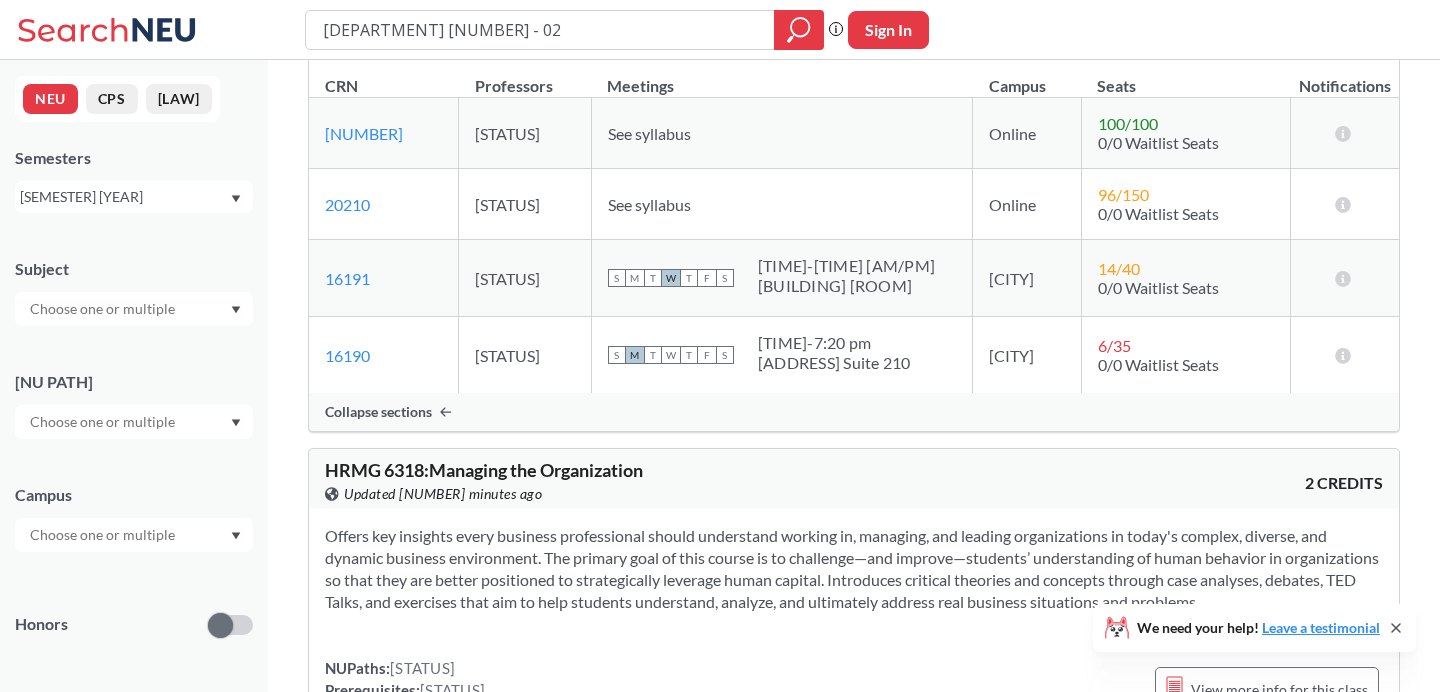 scroll, scrollTop: 319, scrollLeft: 0, axis: vertical 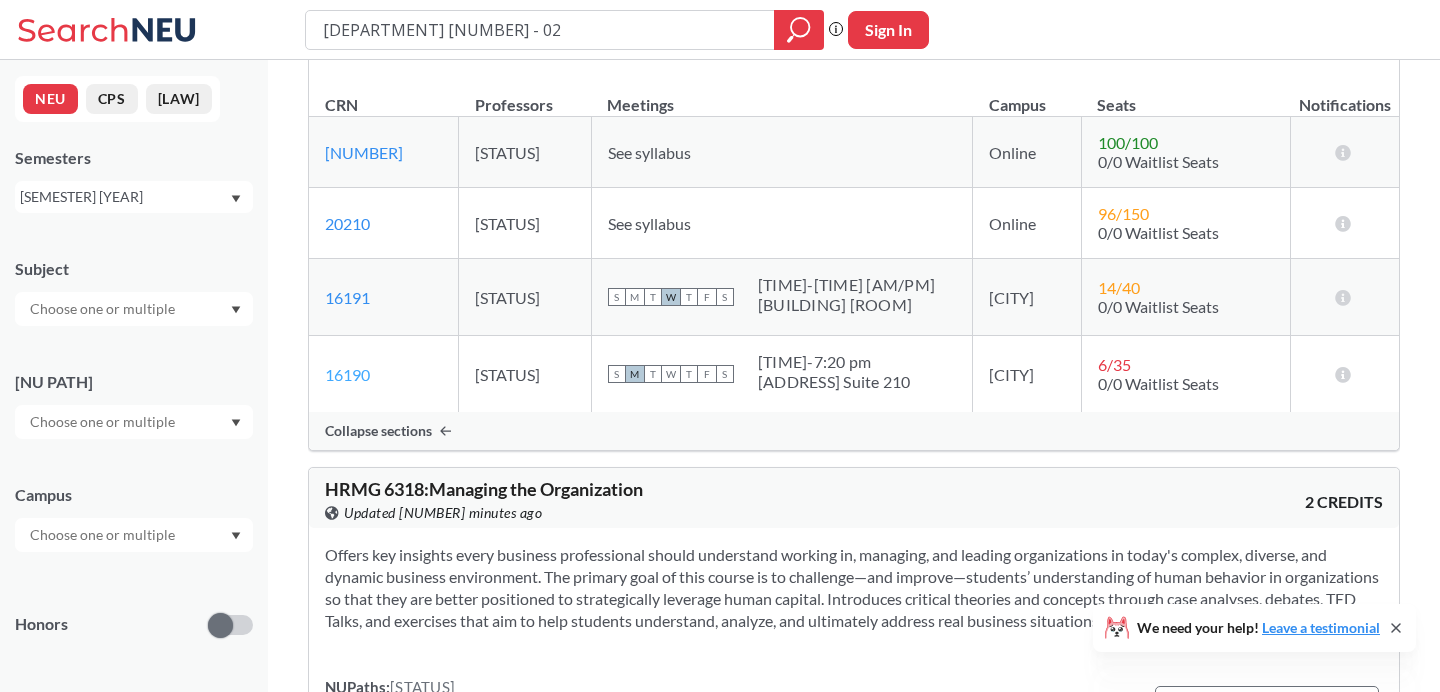 click on "16190" at bounding box center [347, 374] 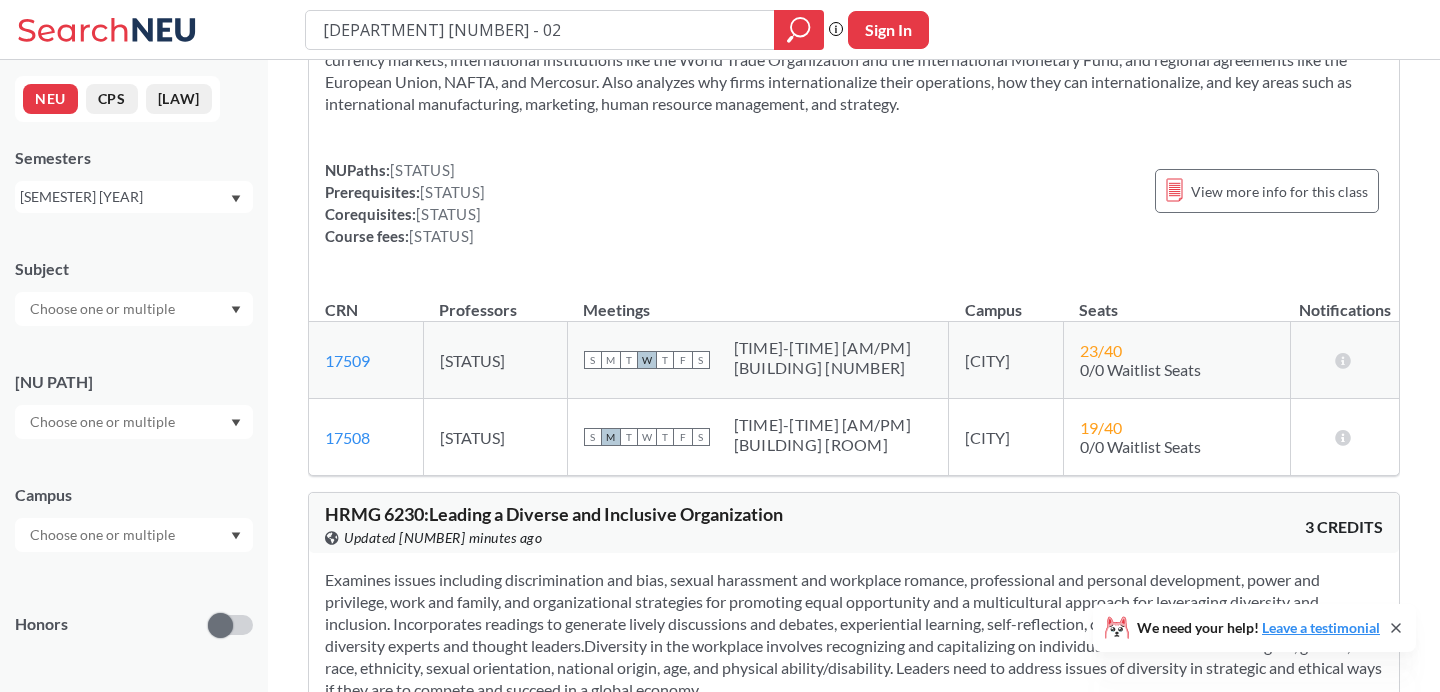 scroll, scrollTop: 1852, scrollLeft: 0, axis: vertical 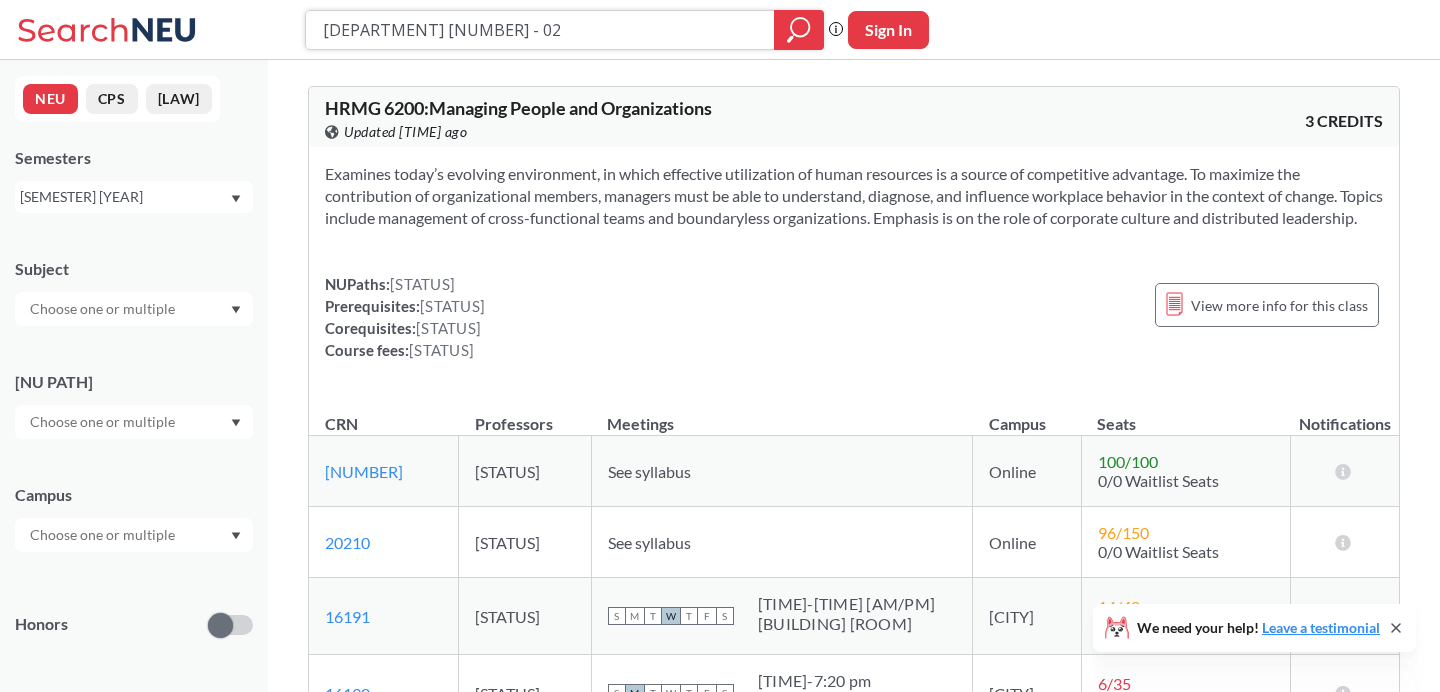 click on "[DEPARTMENT] [NUMBER] - 02" at bounding box center [540, 30] 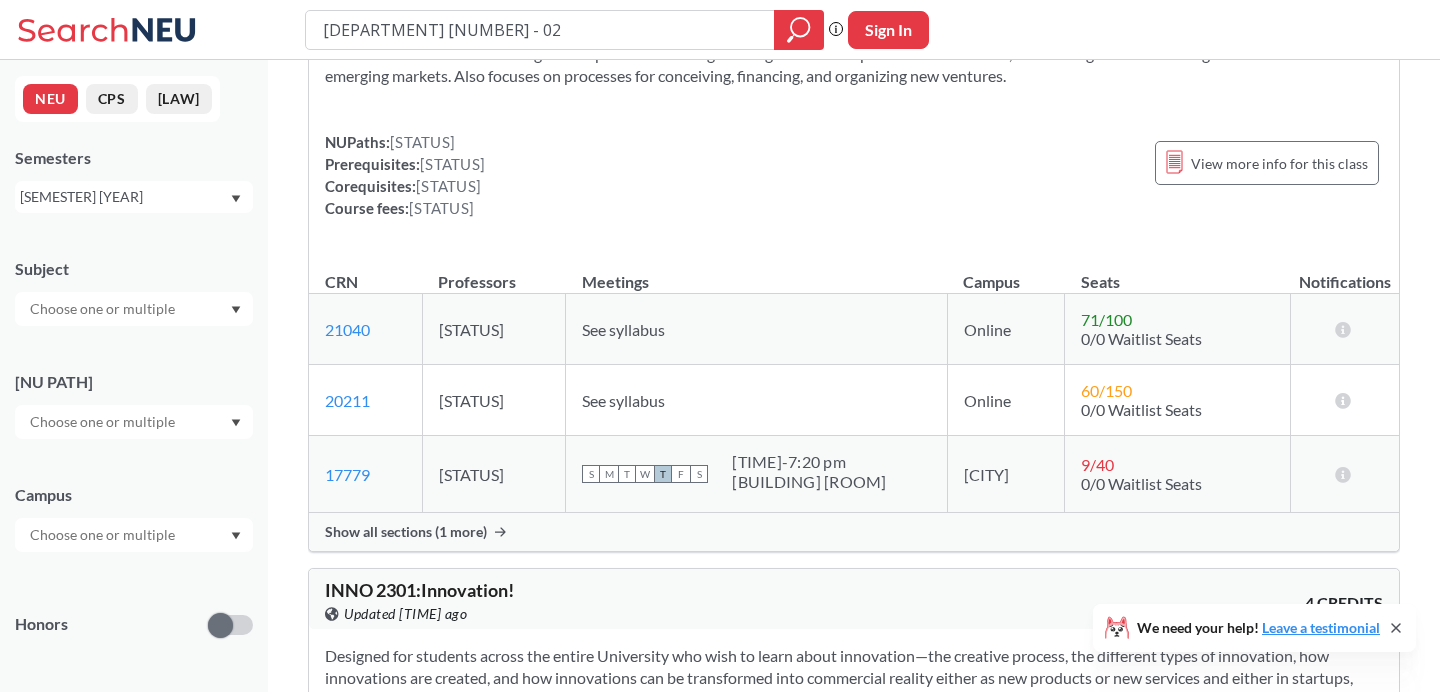 scroll, scrollTop: 229, scrollLeft: 0, axis: vertical 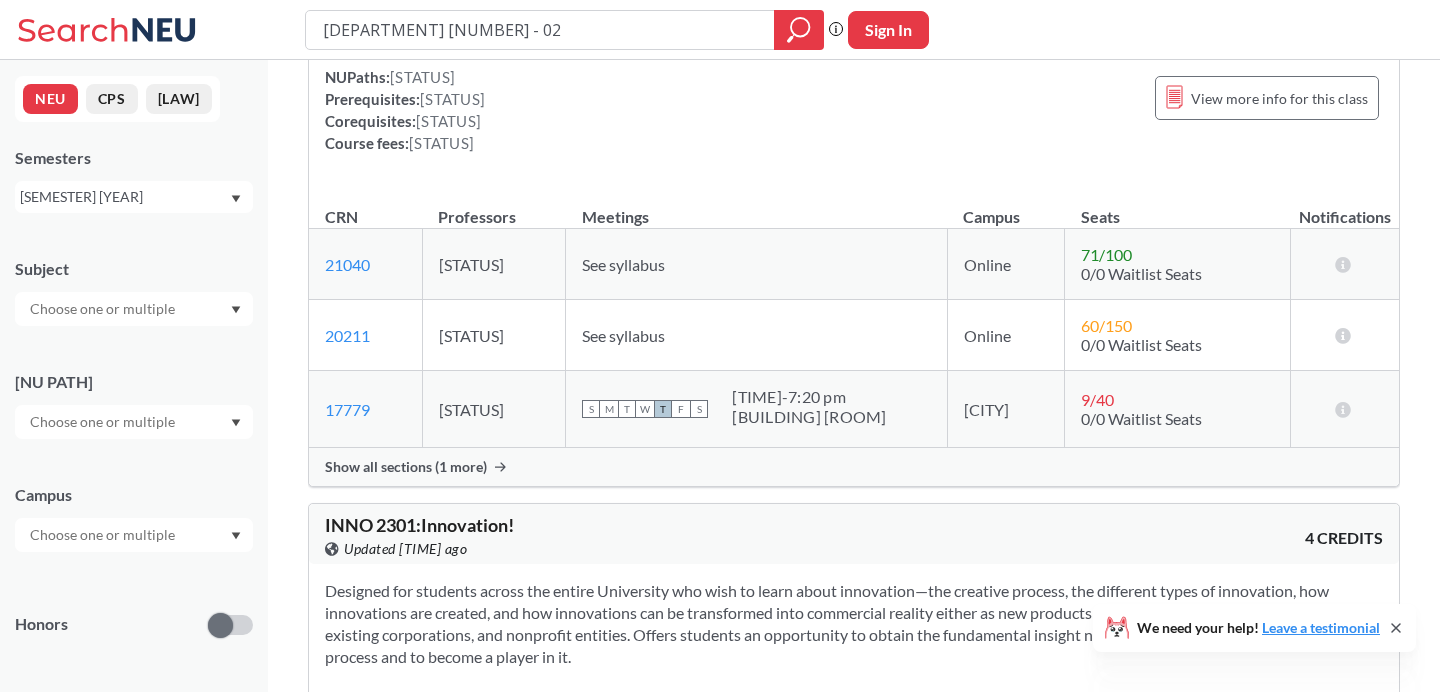 click on "Show all sections (1 more)" at bounding box center (406, 467) 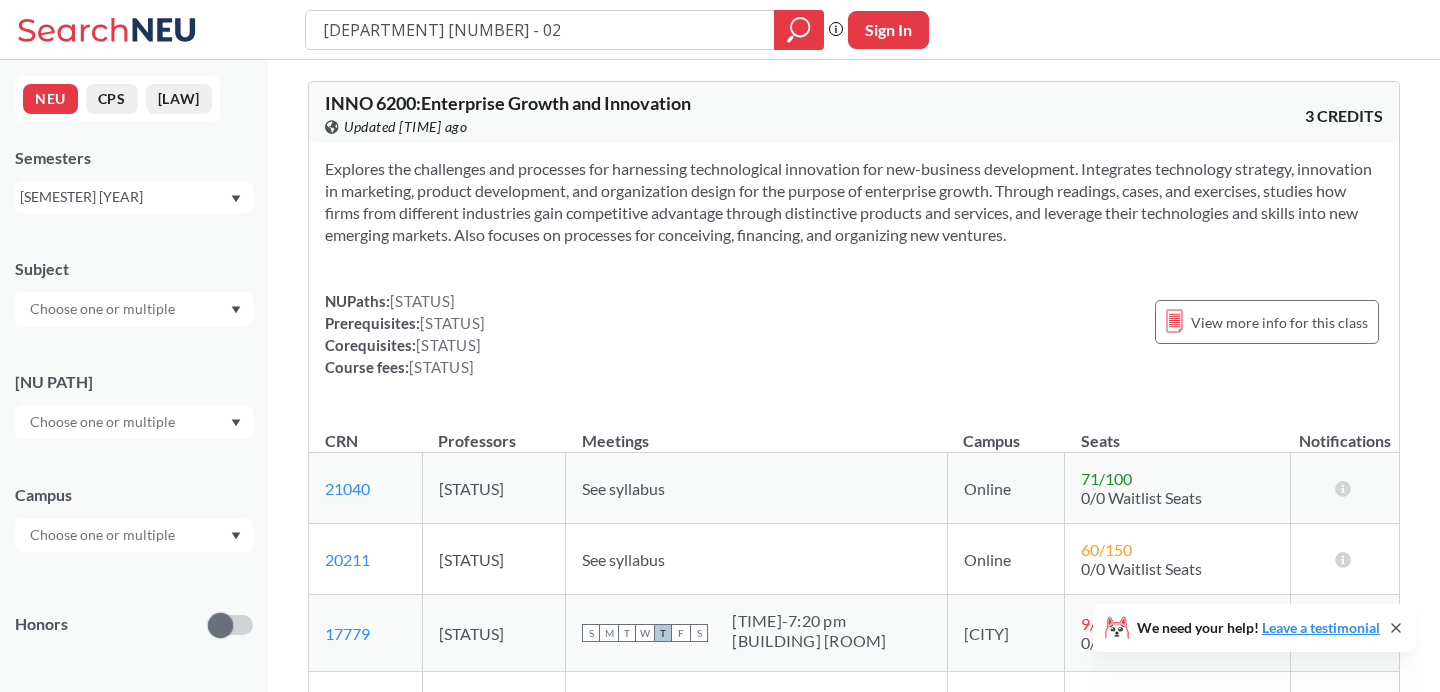 scroll, scrollTop: 0, scrollLeft: 0, axis: both 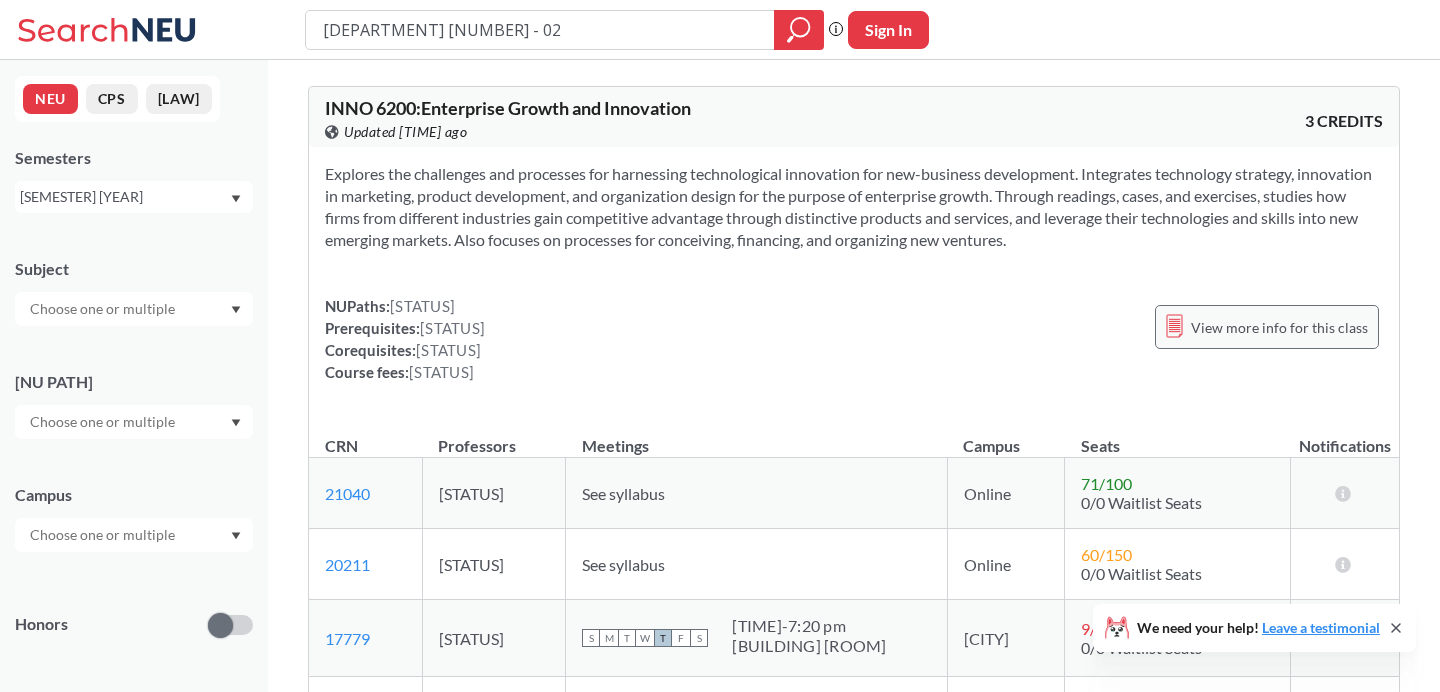 click on "View more info for this class" at bounding box center [1279, 327] 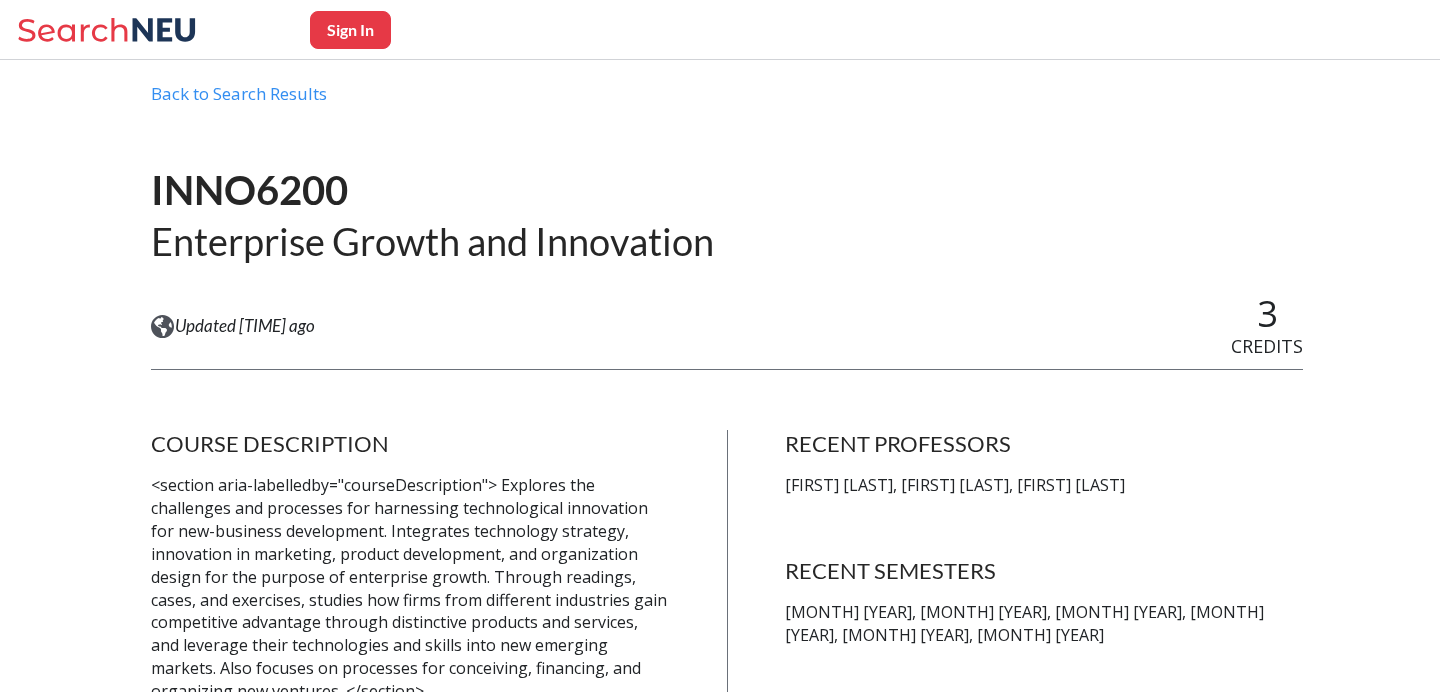 scroll, scrollTop: 0, scrollLeft: 0, axis: both 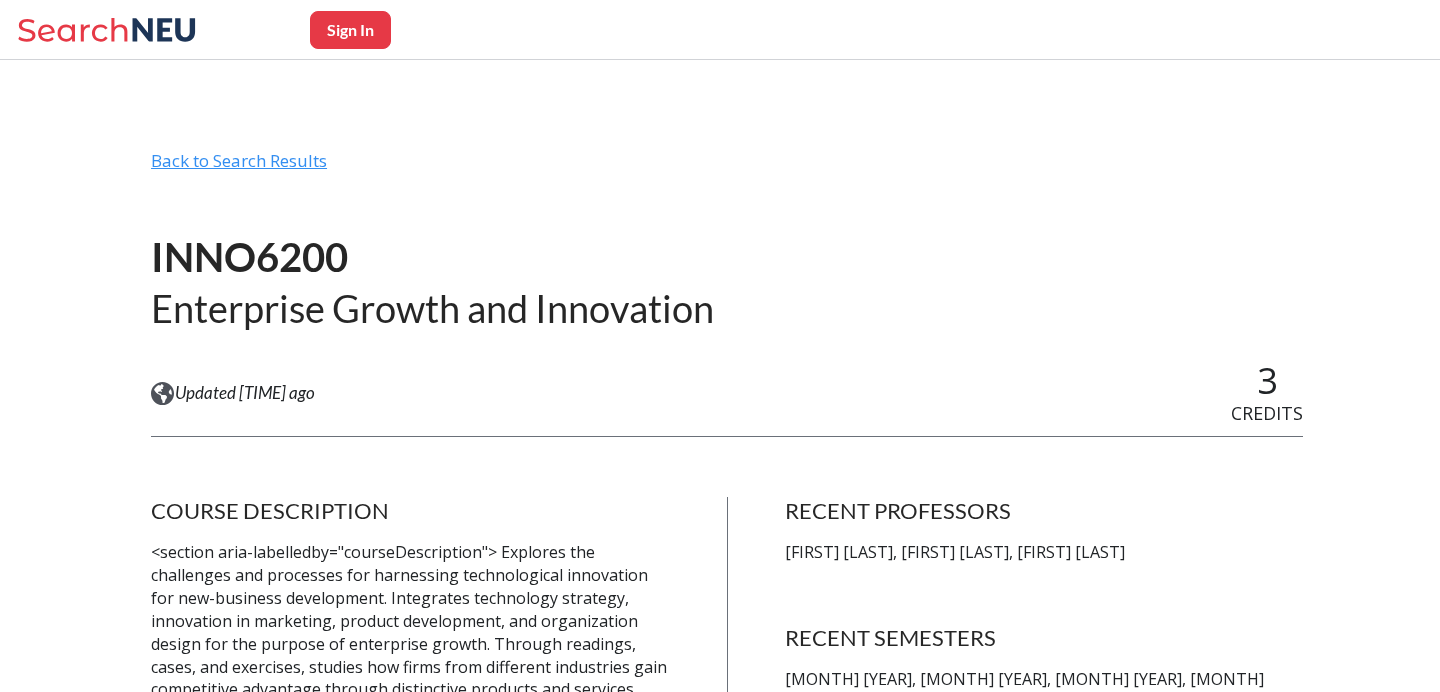 click on "Back to Search Results" at bounding box center [727, 169] 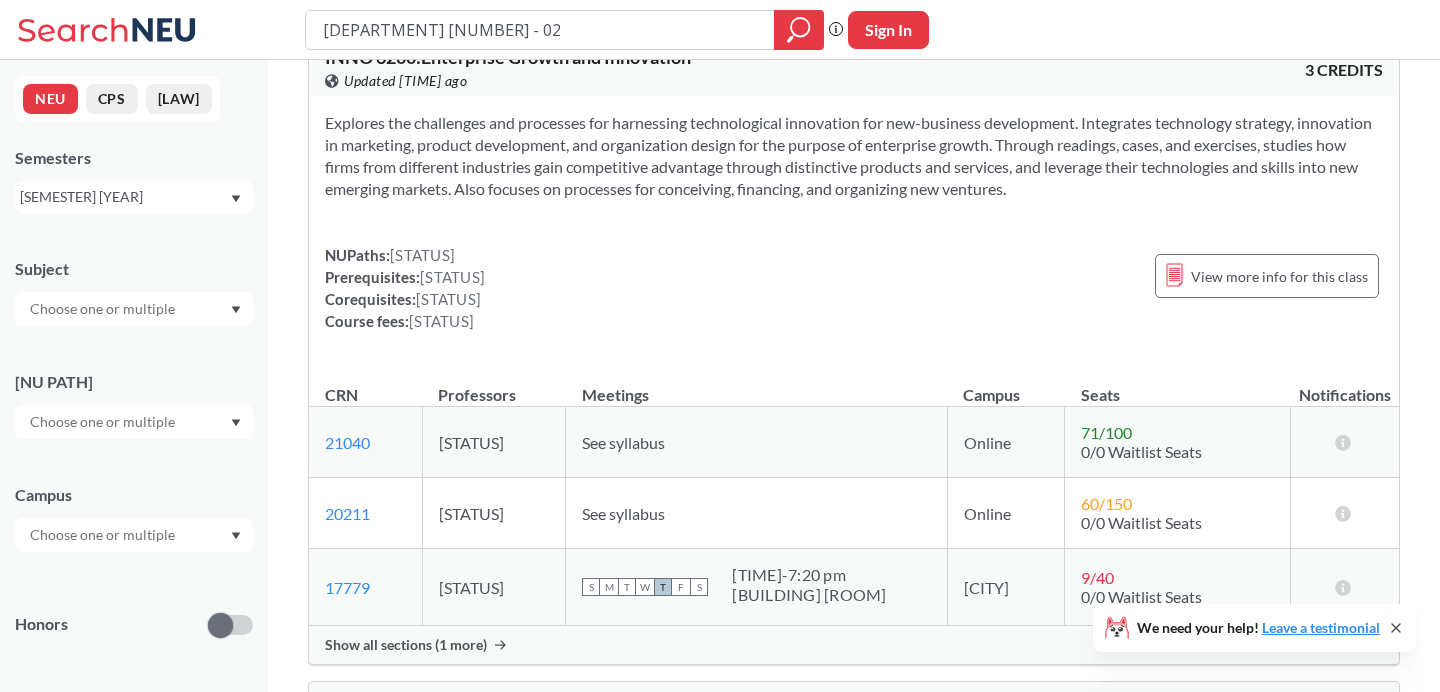 scroll, scrollTop: 0, scrollLeft: 0, axis: both 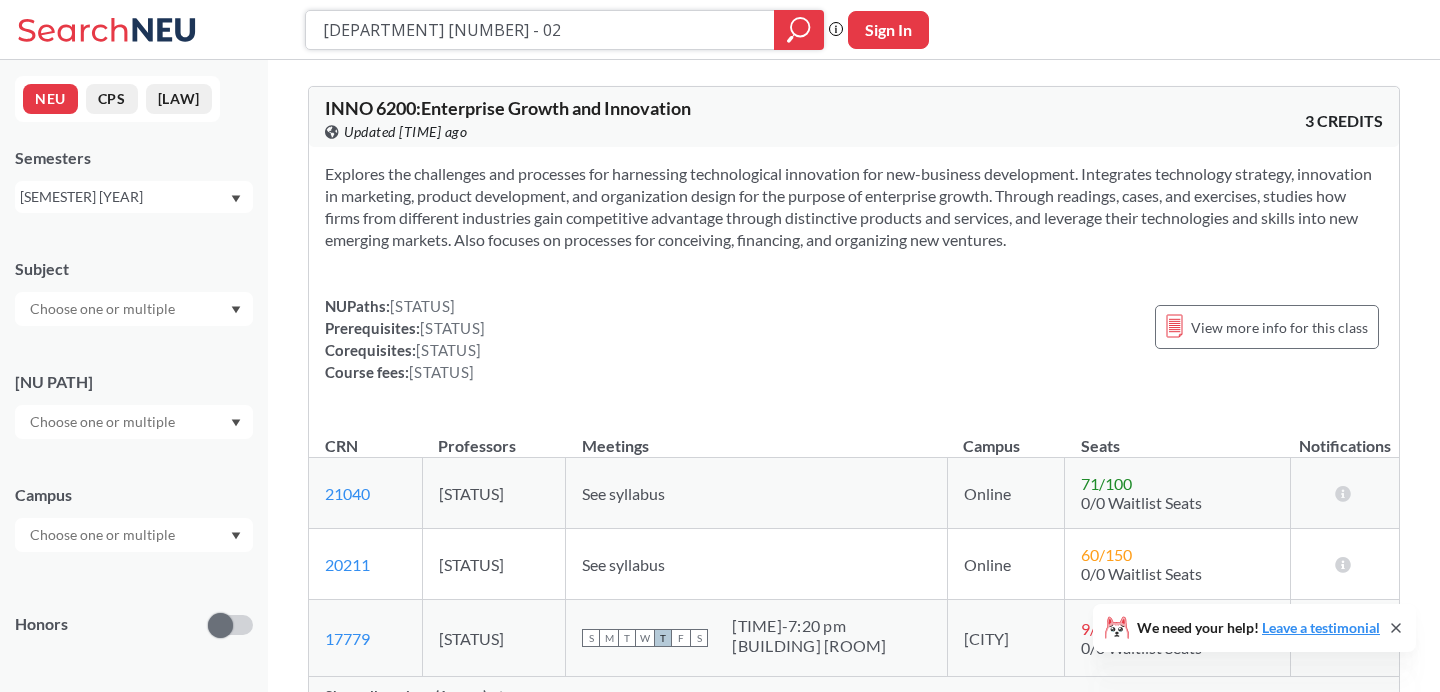 click on "[DEPARTMENT] [NUMBER] - 02" at bounding box center (540, 30) 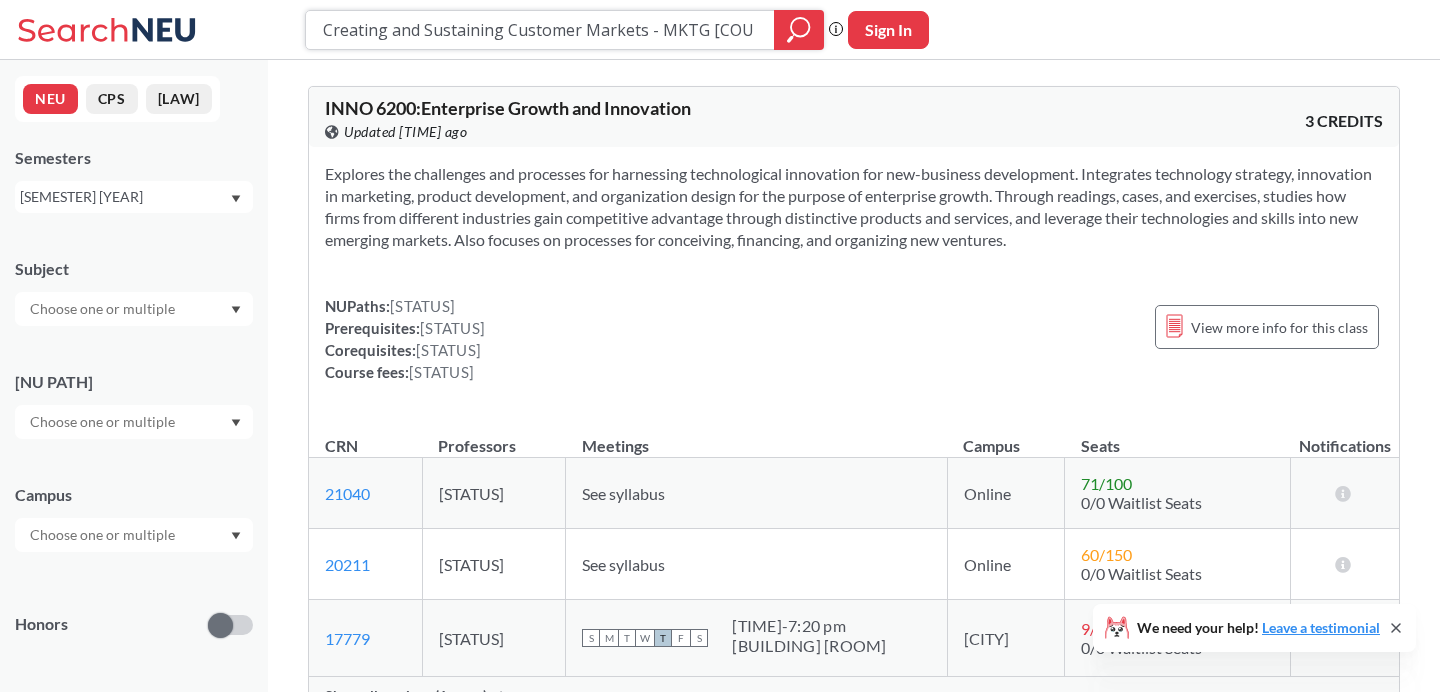 scroll, scrollTop: 0, scrollLeft: 19, axis: horizontal 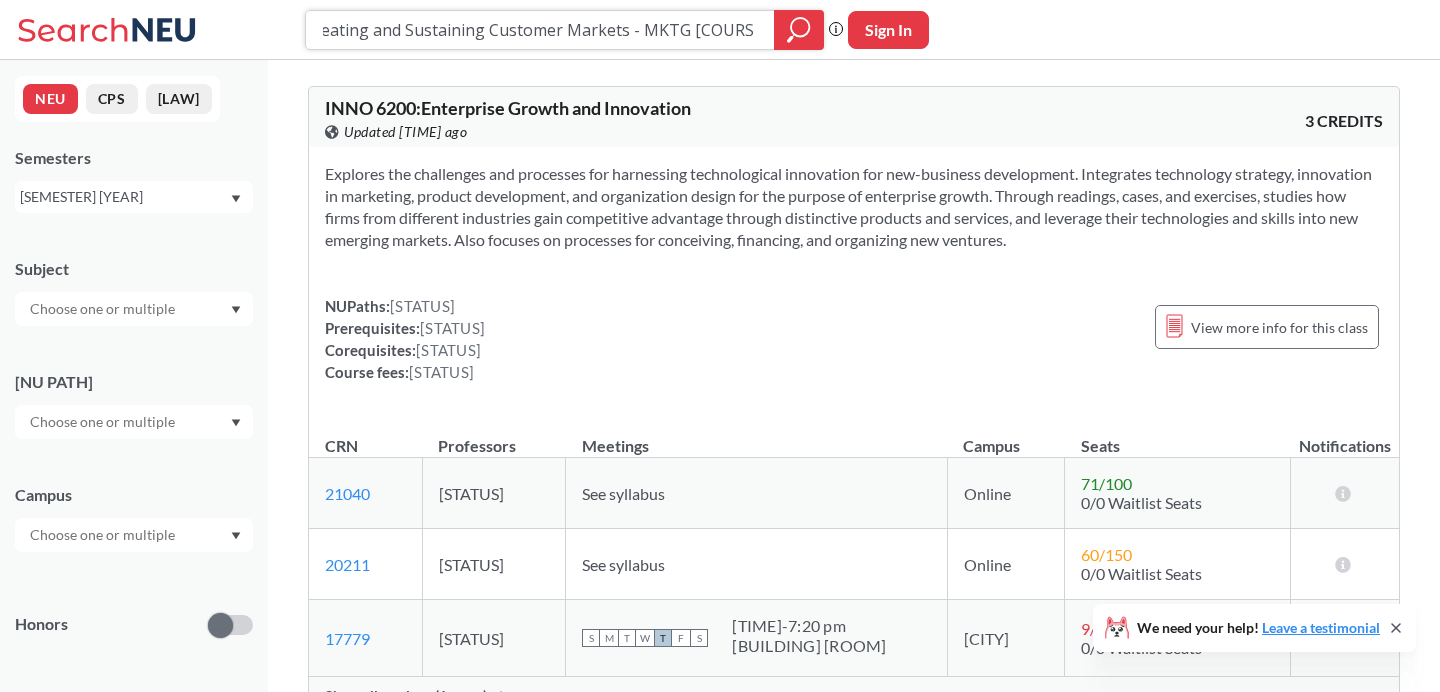 type on "Creating and Sustaining Customer Markets - MKTG [COURSE_ID] - 02" 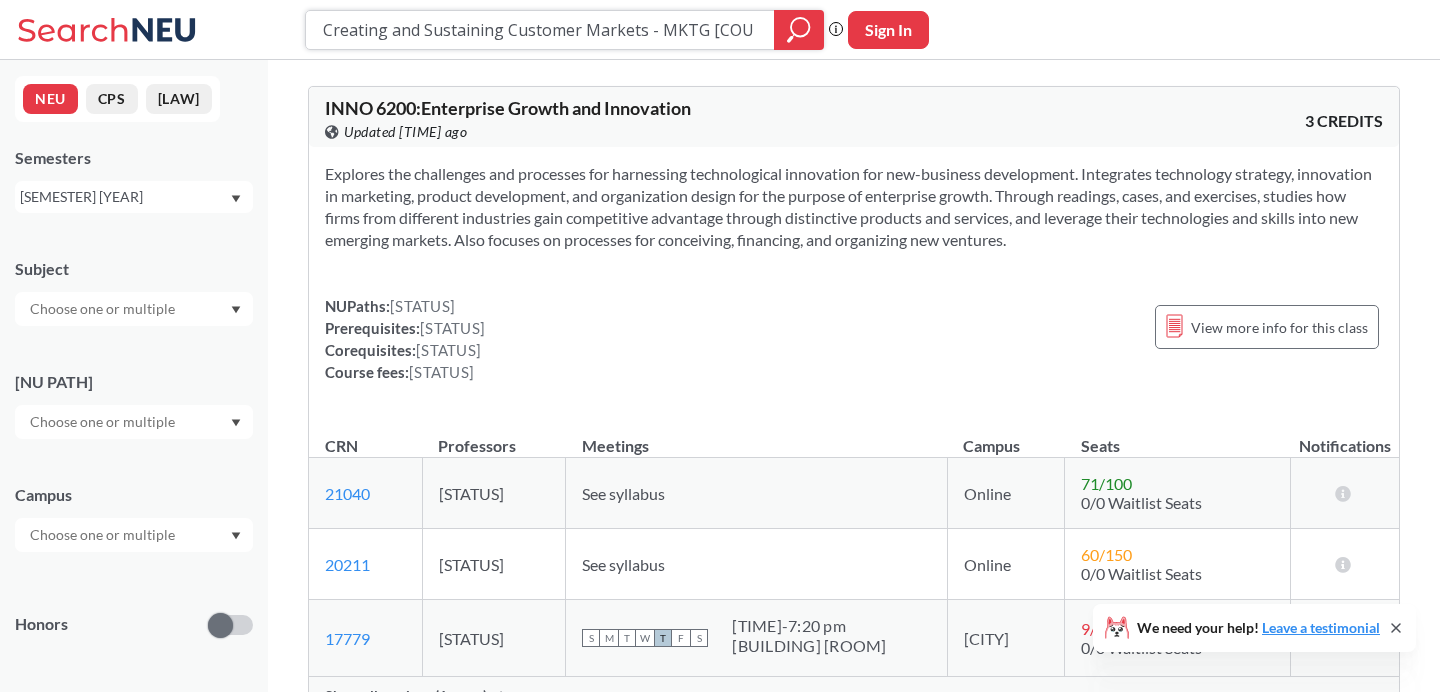click 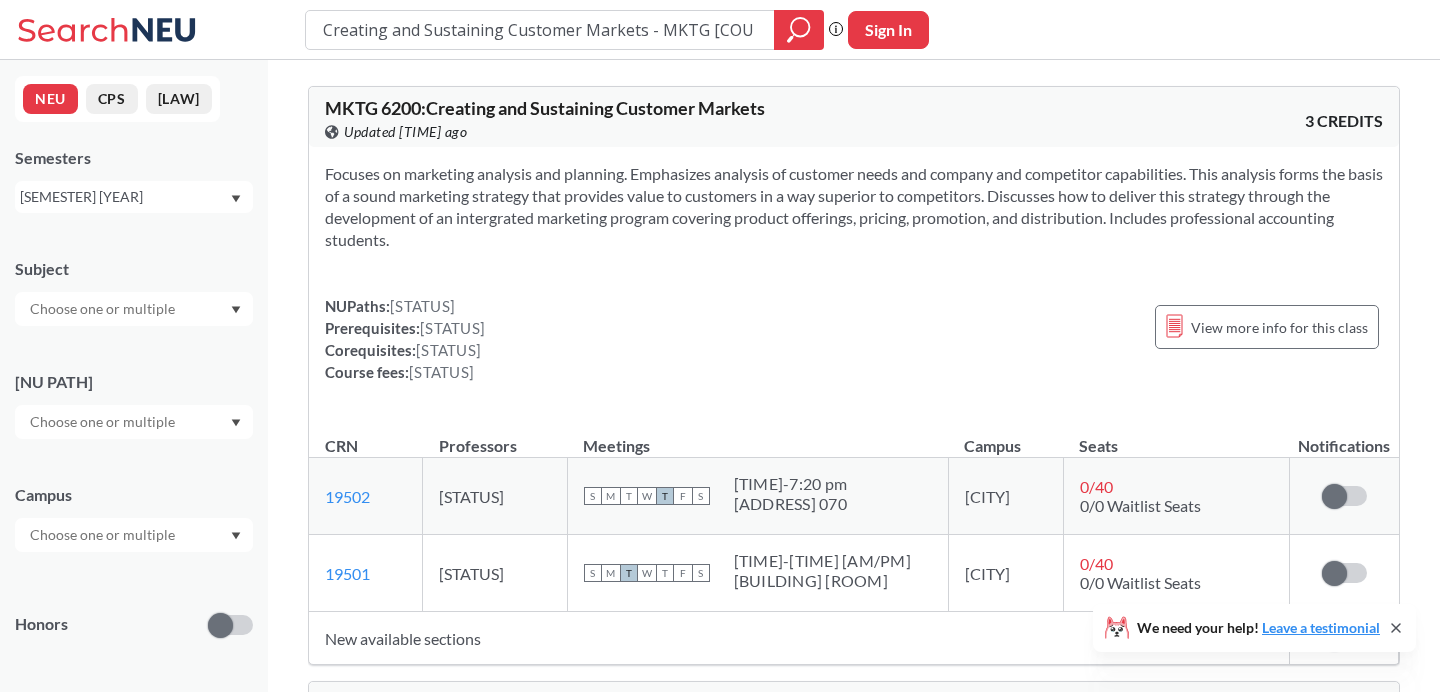scroll, scrollTop: 0, scrollLeft: 19, axis: horizontal 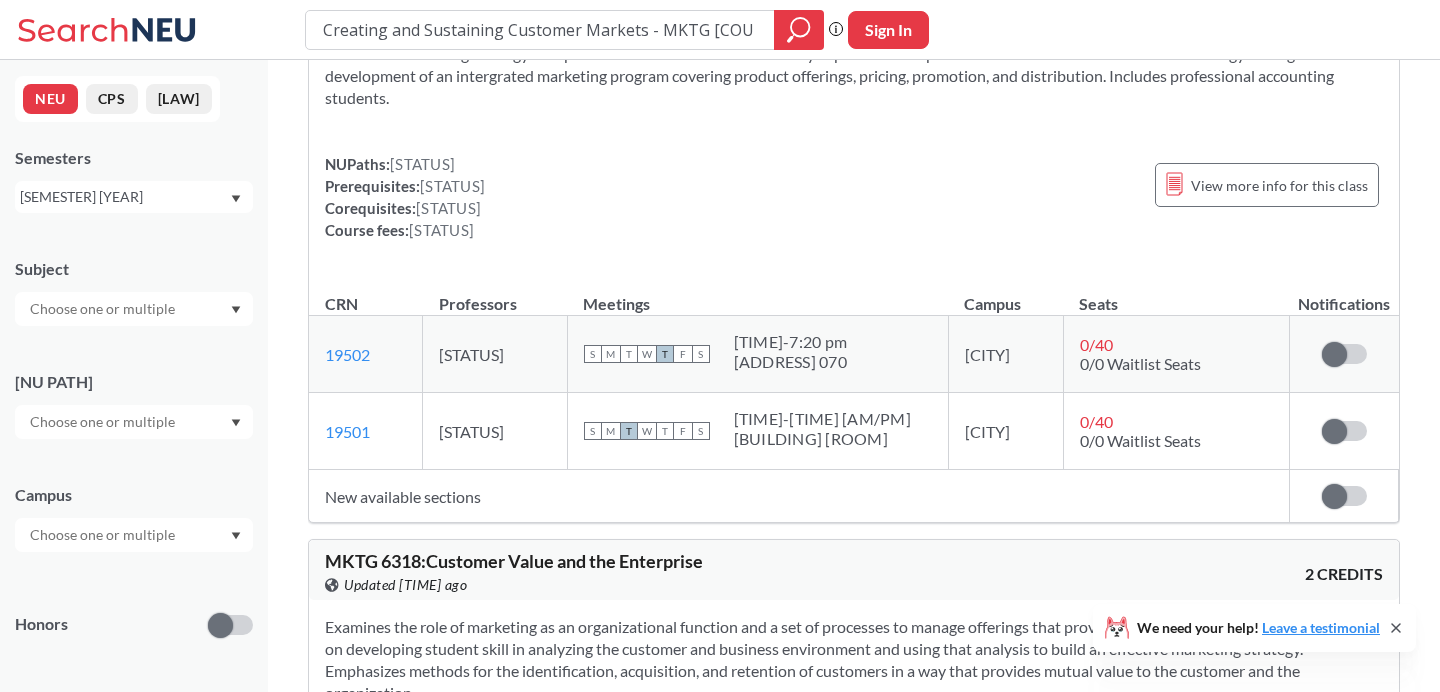 click on "New available sections" at bounding box center (799, 496) 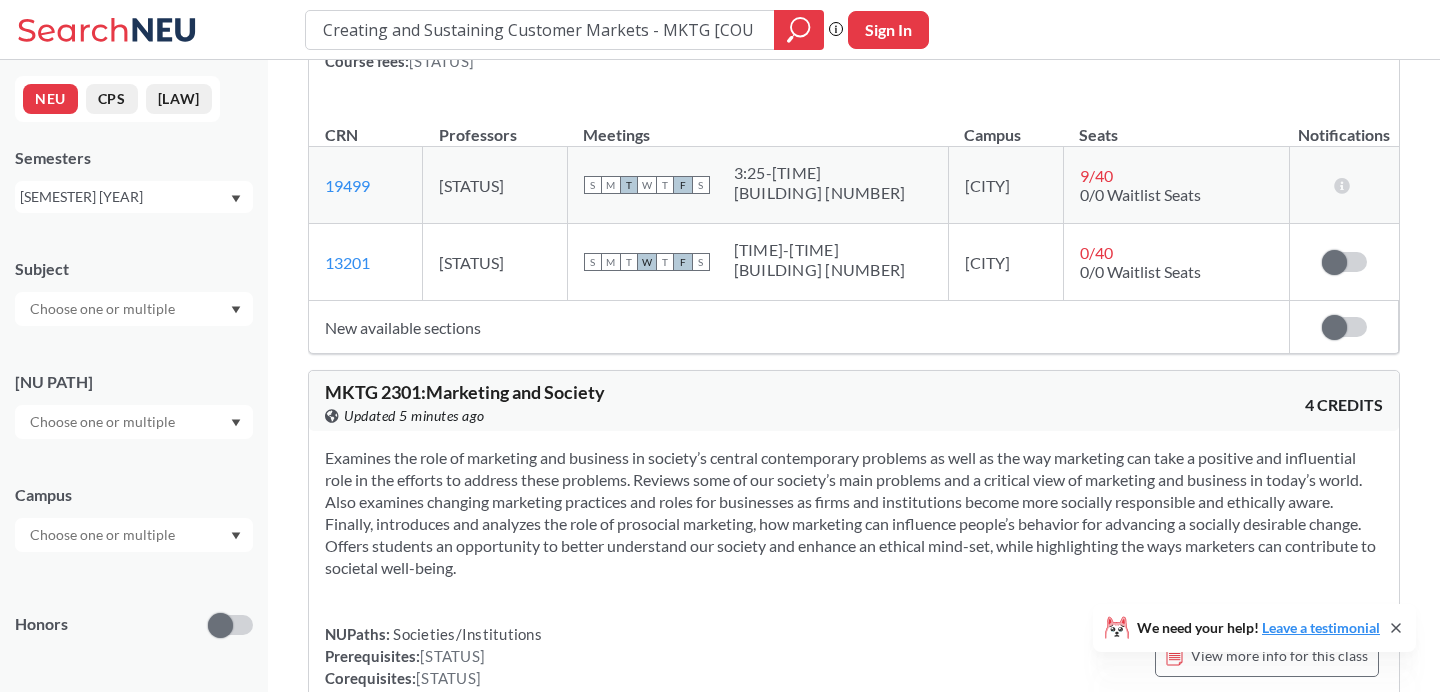 scroll, scrollTop: 1610, scrollLeft: 0, axis: vertical 